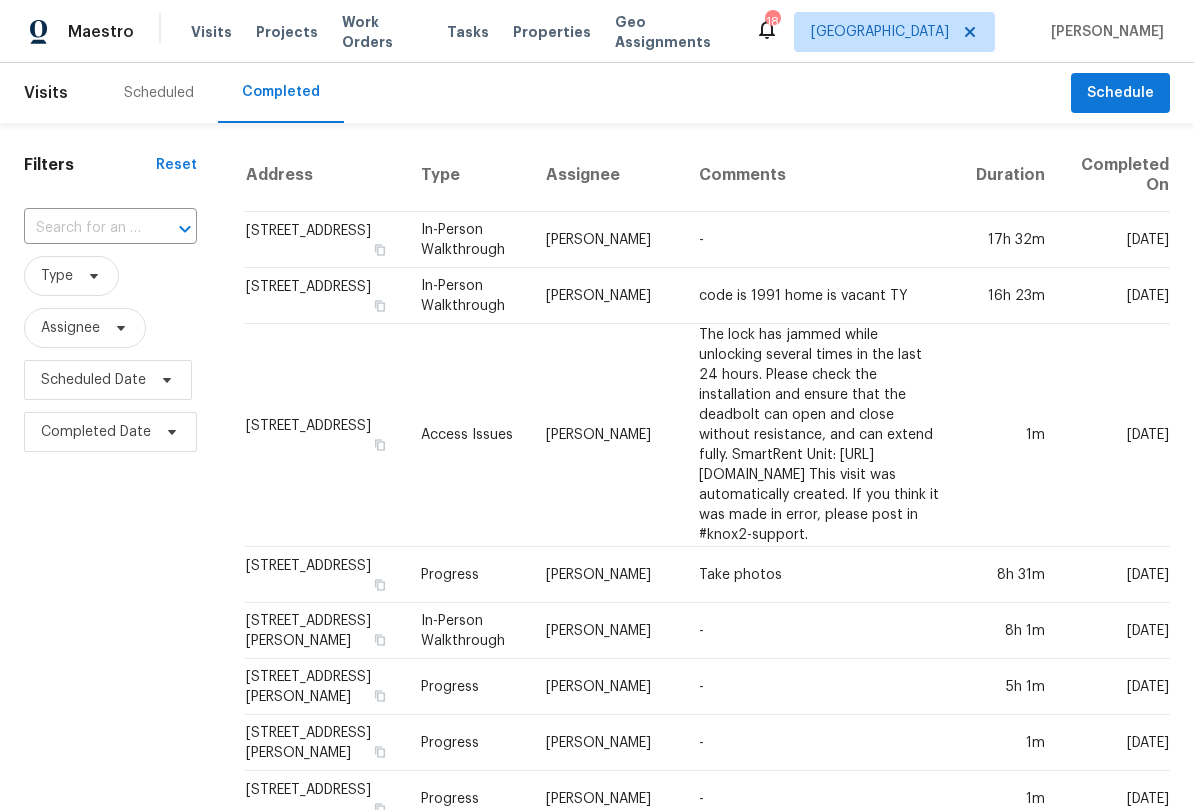 scroll, scrollTop: 0, scrollLeft: 0, axis: both 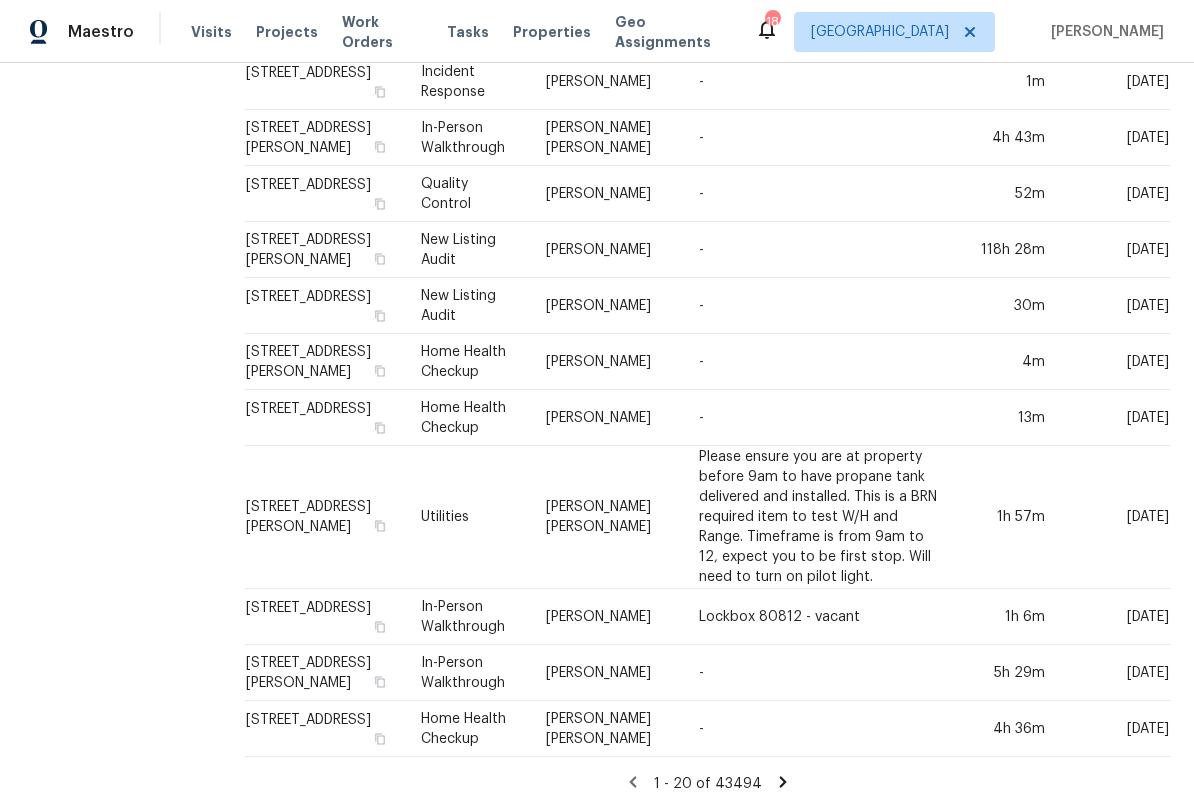 click 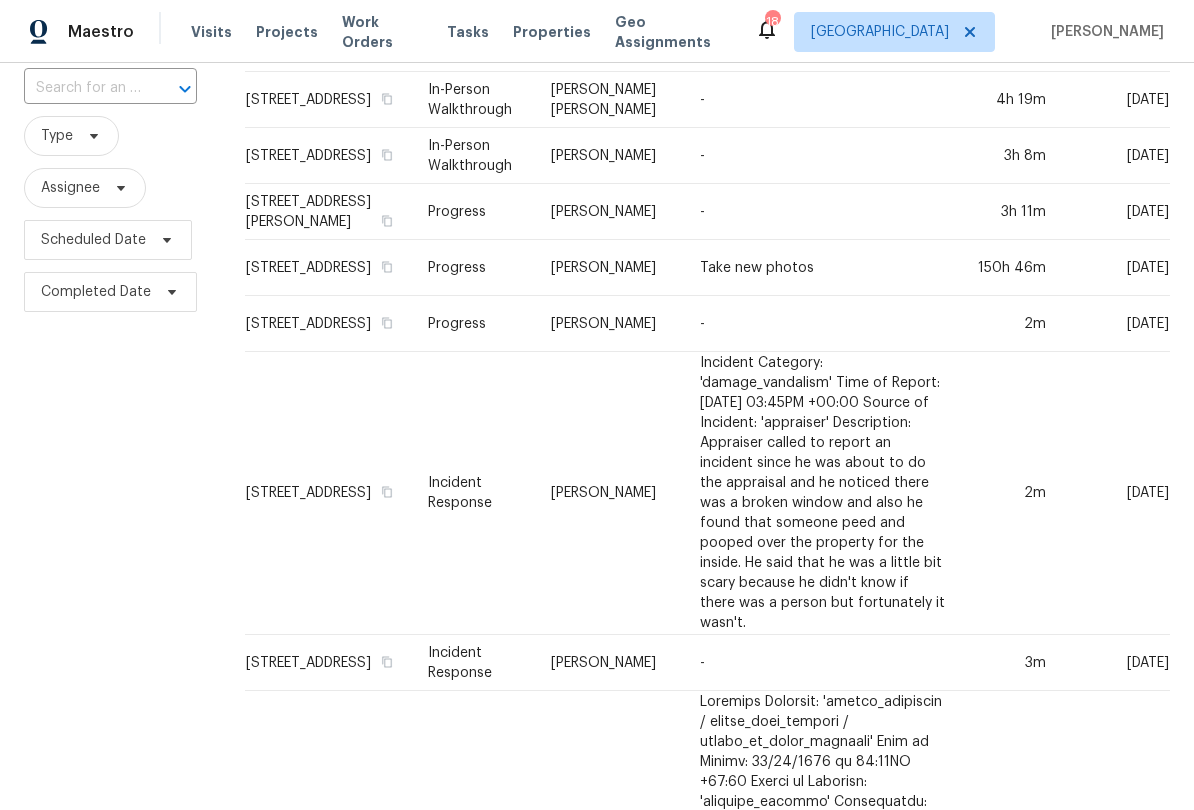 scroll, scrollTop: 138, scrollLeft: 13, axis: both 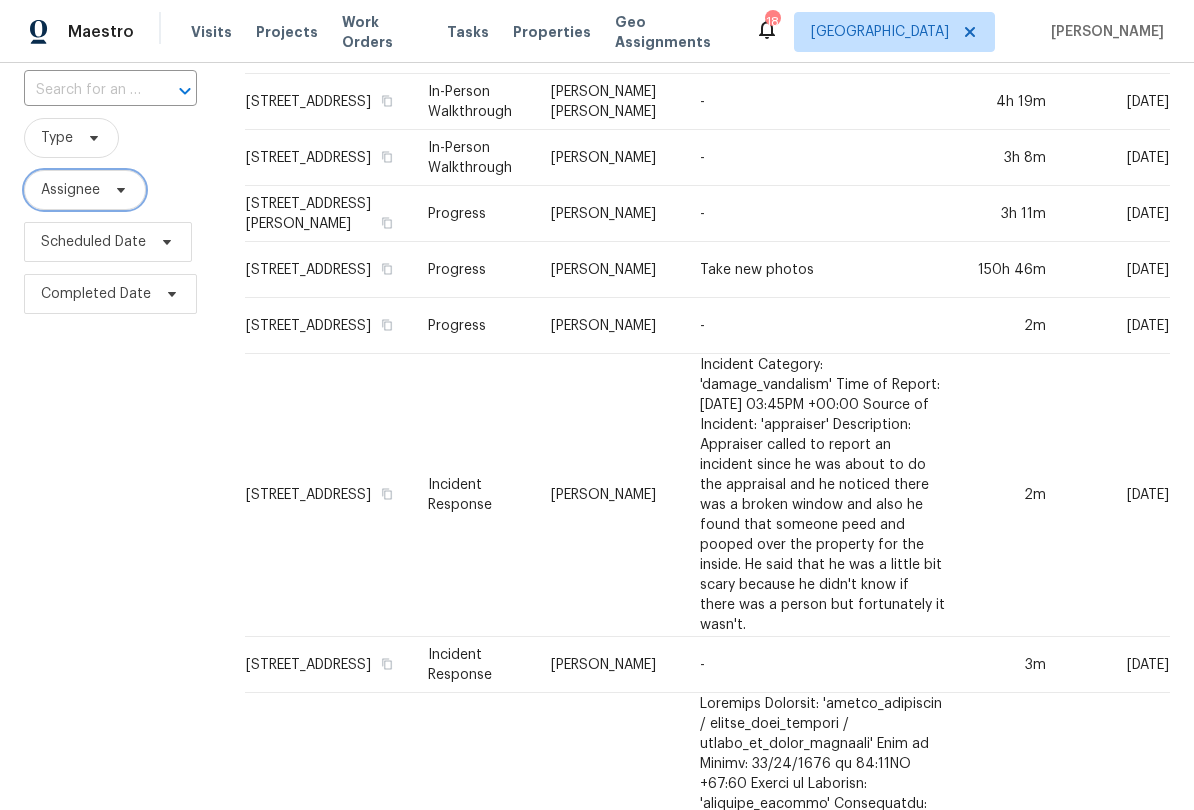 click on "Assignee" at bounding box center [85, 190] 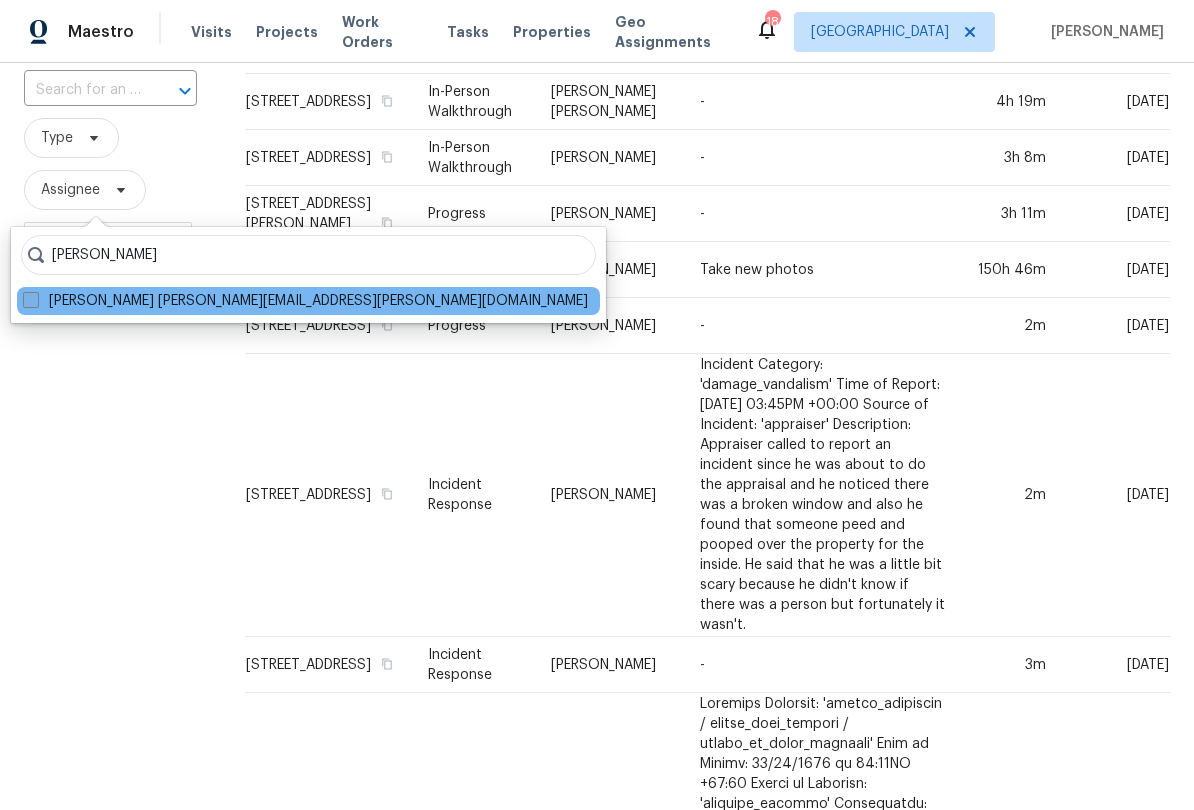 type on "[PERSON_NAME]" 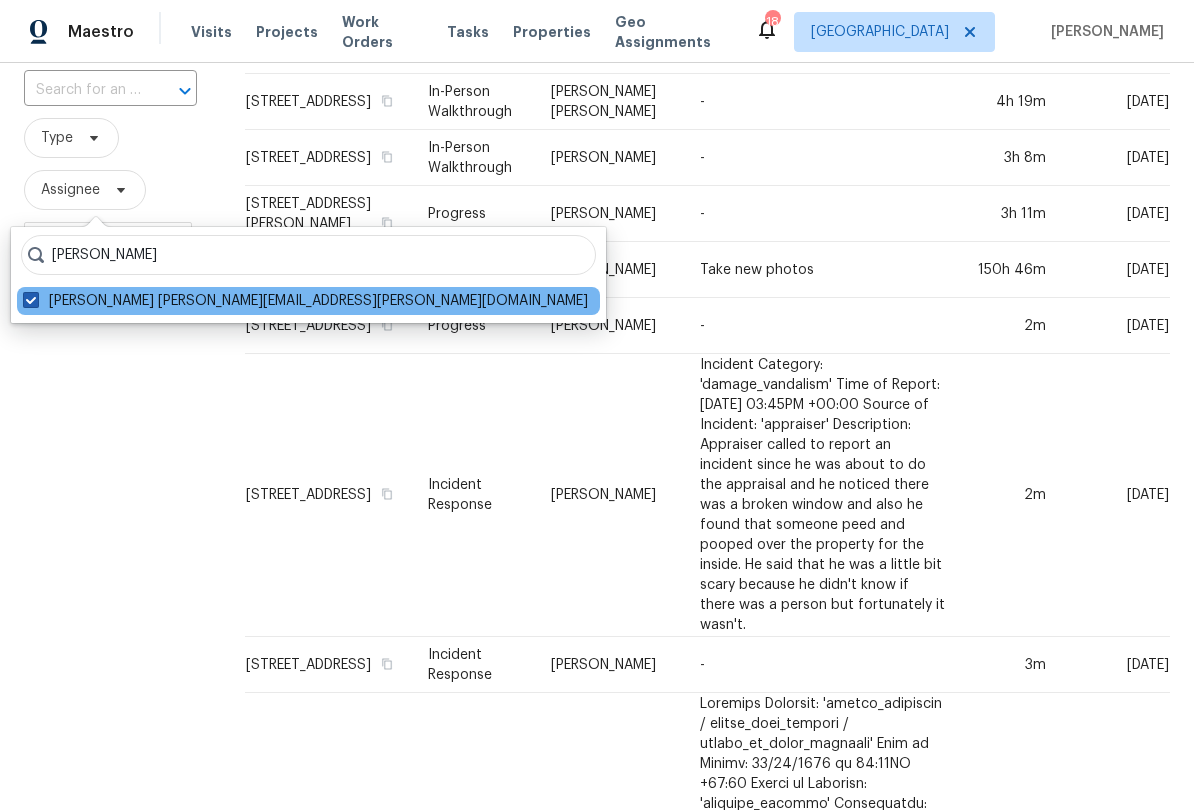 checkbox on "true" 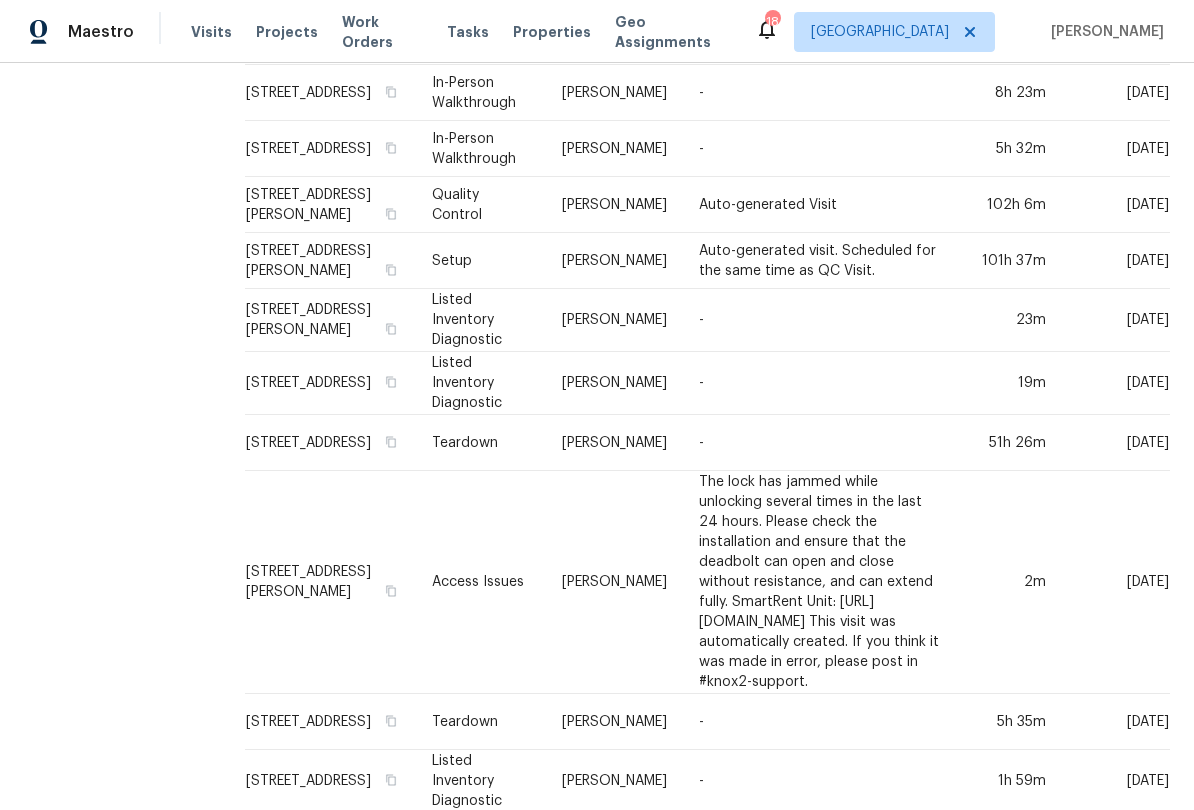 scroll, scrollTop: 1915, scrollLeft: 13, axis: both 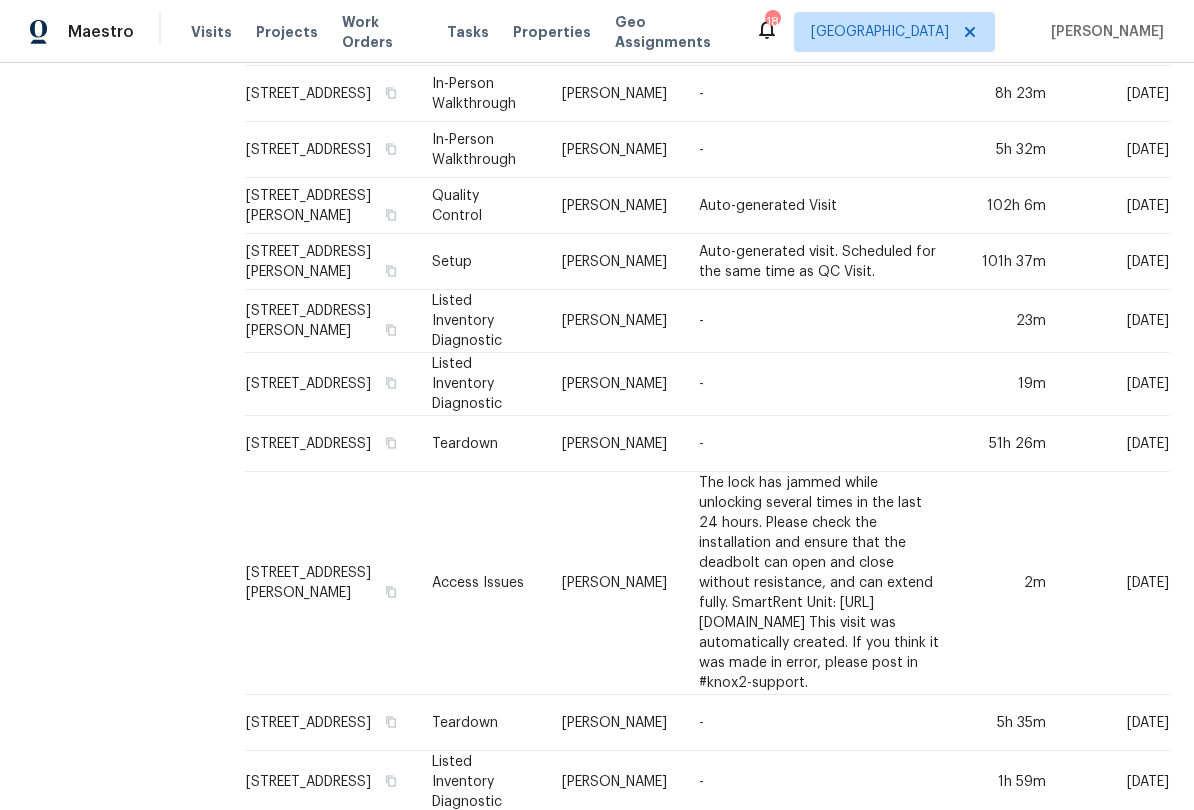 click 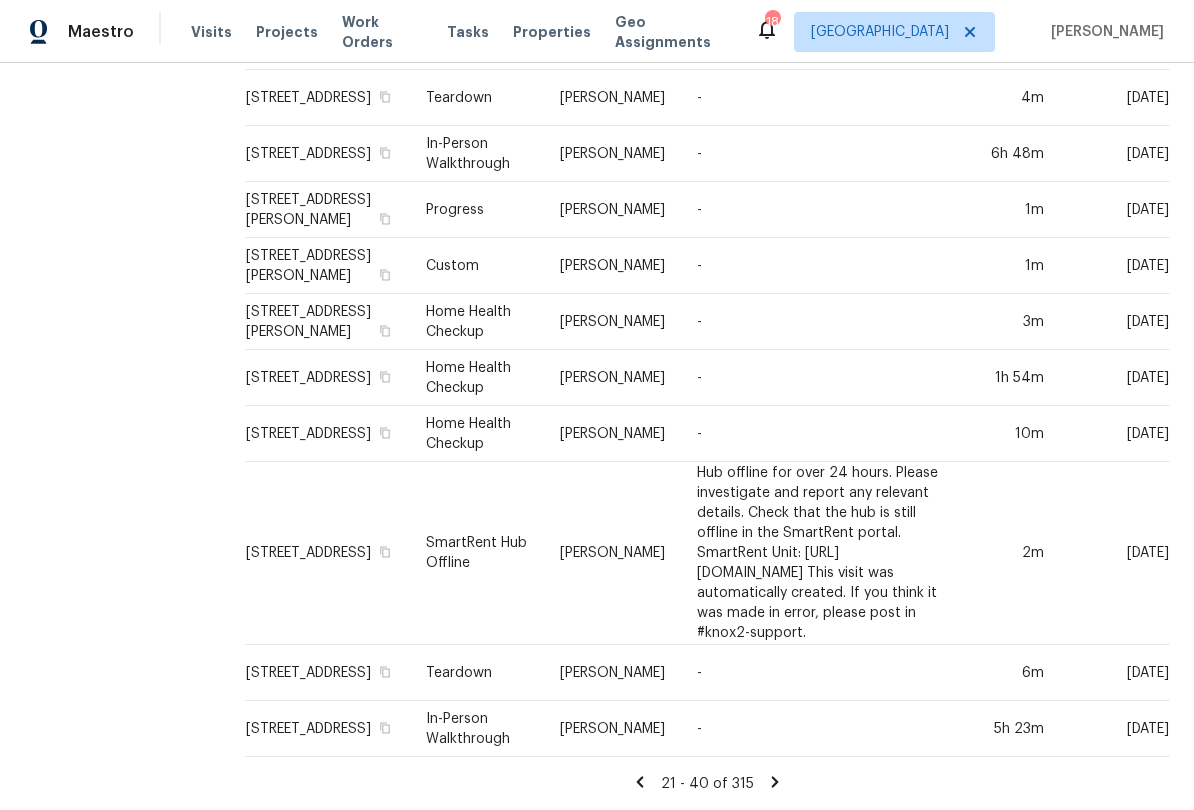 scroll, scrollTop: 1310, scrollLeft: 18, axis: both 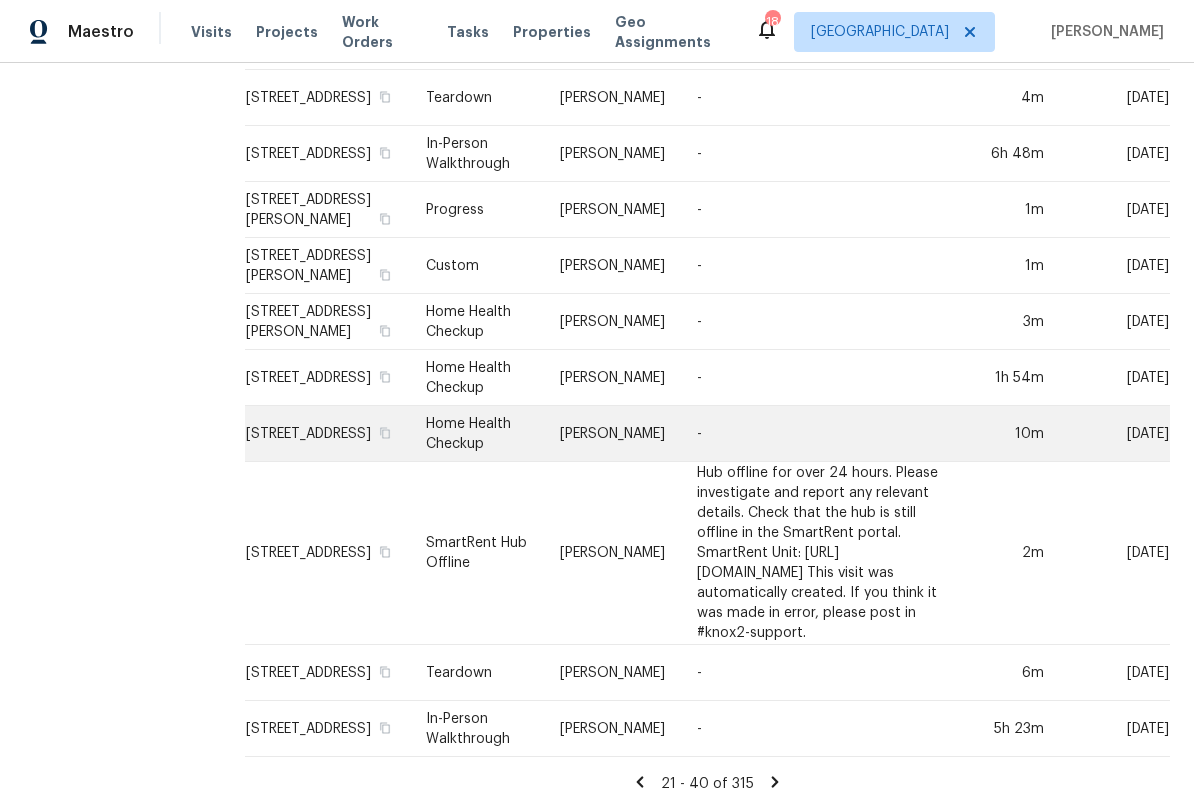 click on "[DATE]" at bounding box center [1115, 434] 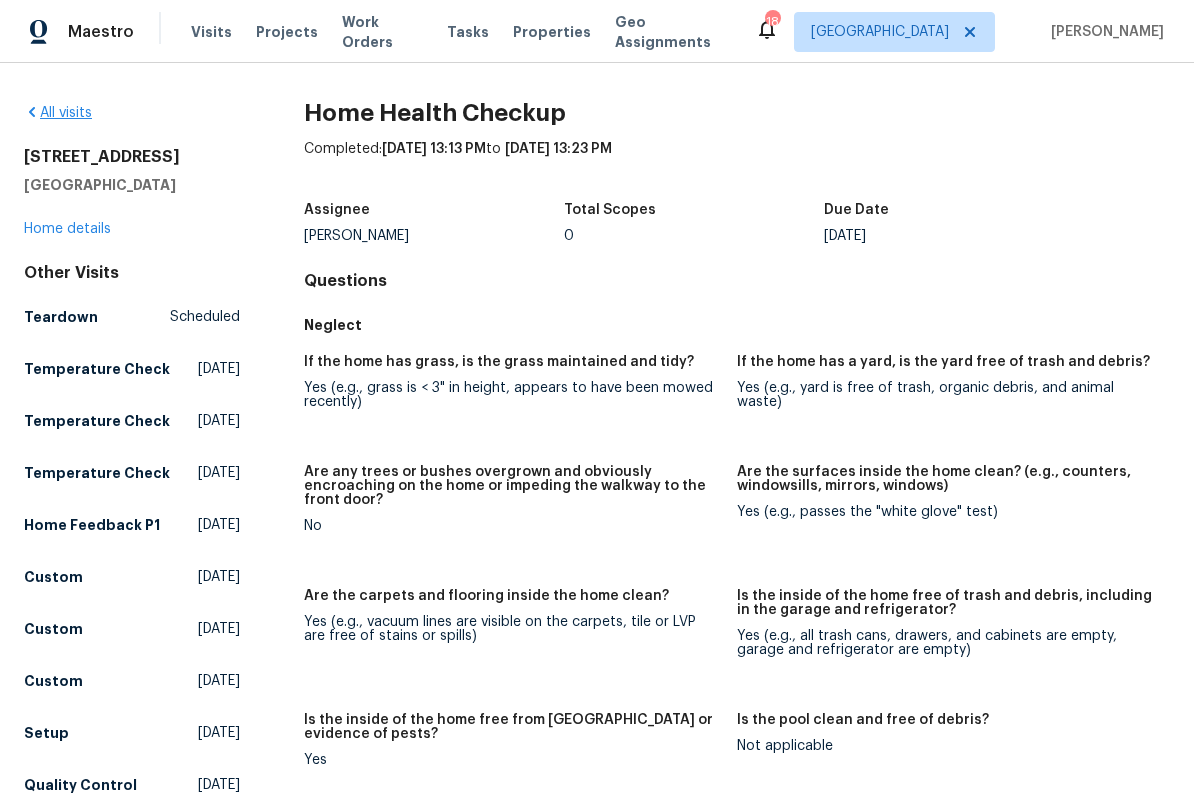 click 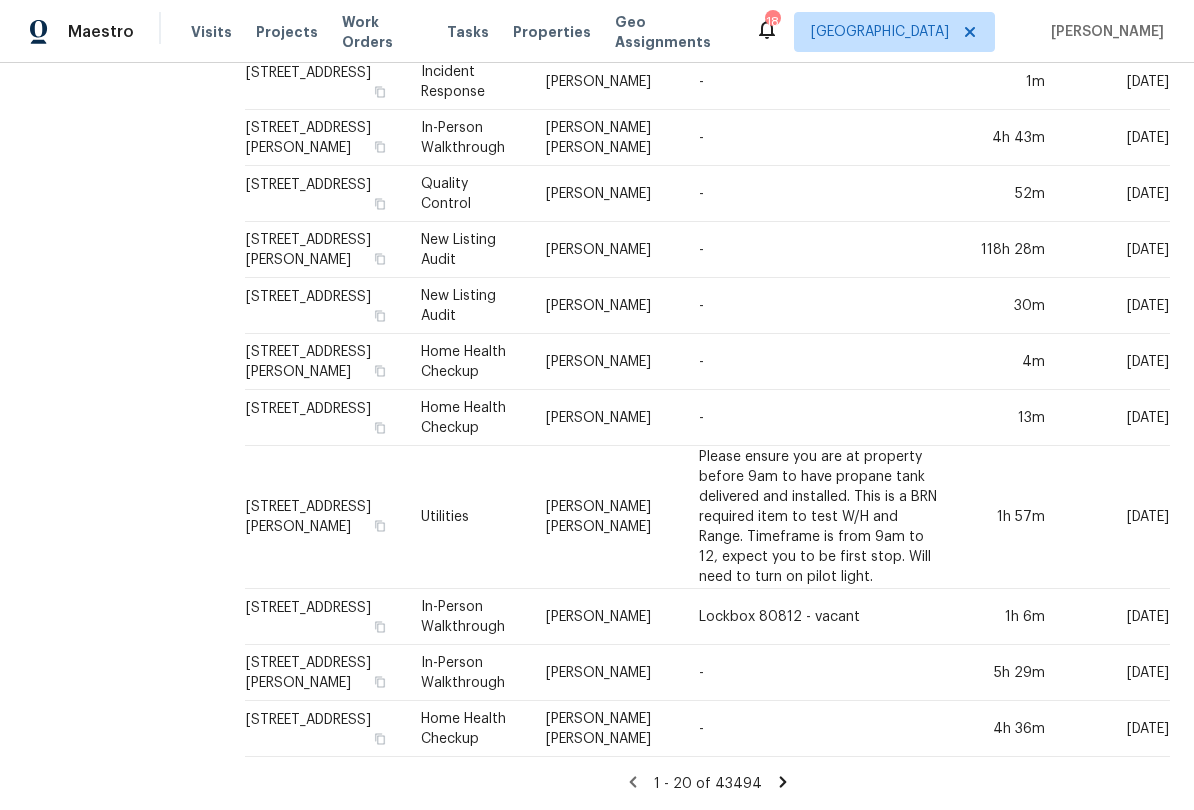 scroll, scrollTop: 1495, scrollLeft: 25, axis: both 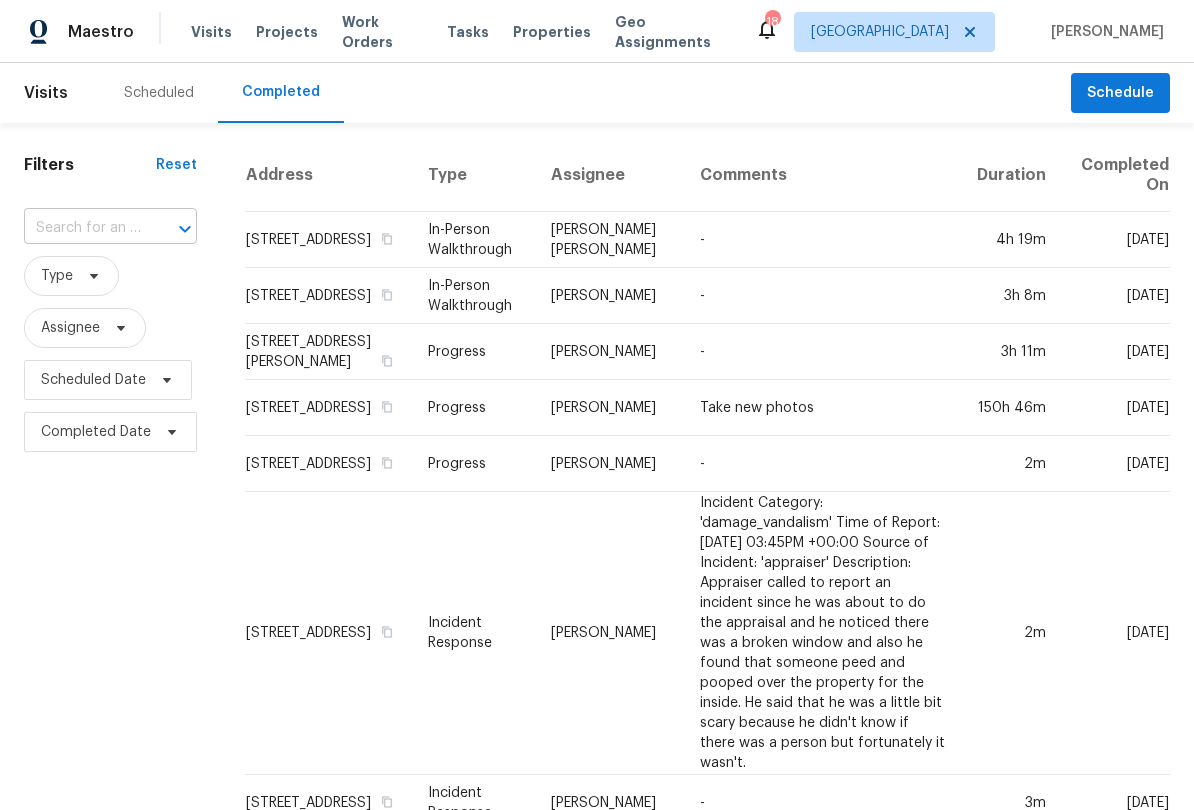 click at bounding box center [82, 228] 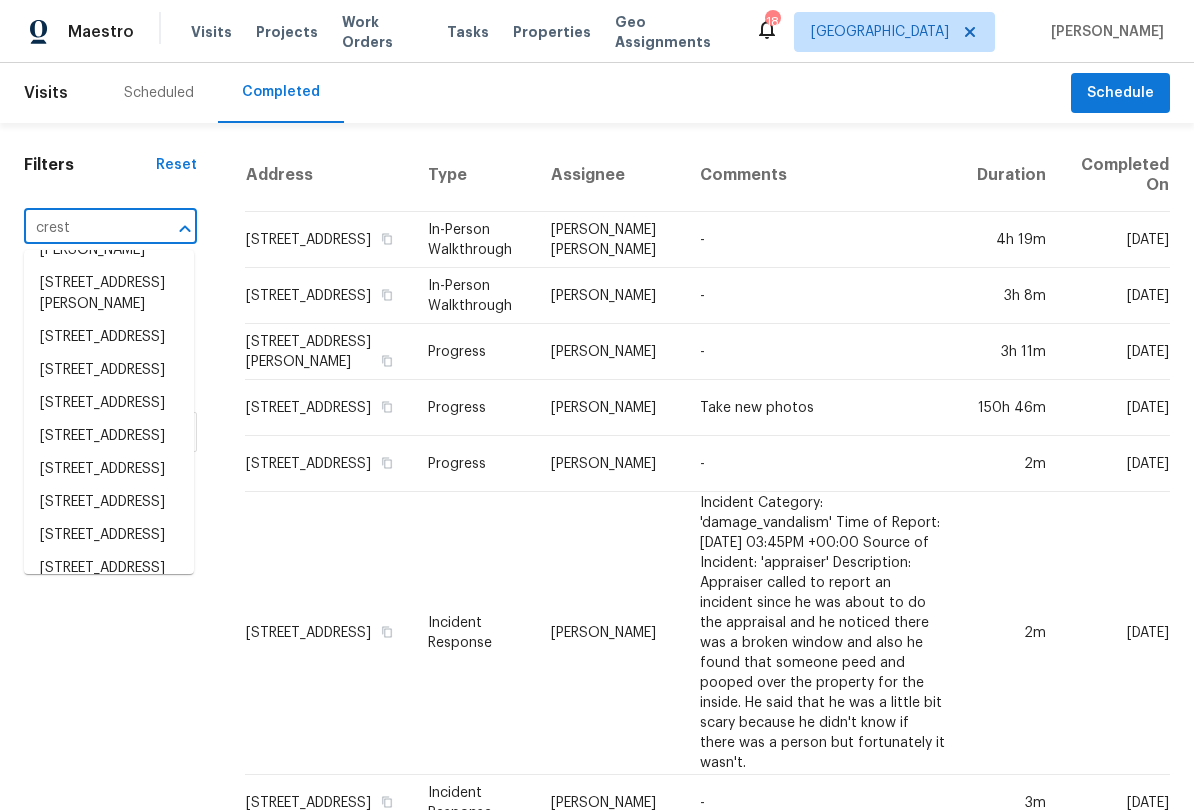 scroll, scrollTop: 882, scrollLeft: 0, axis: vertical 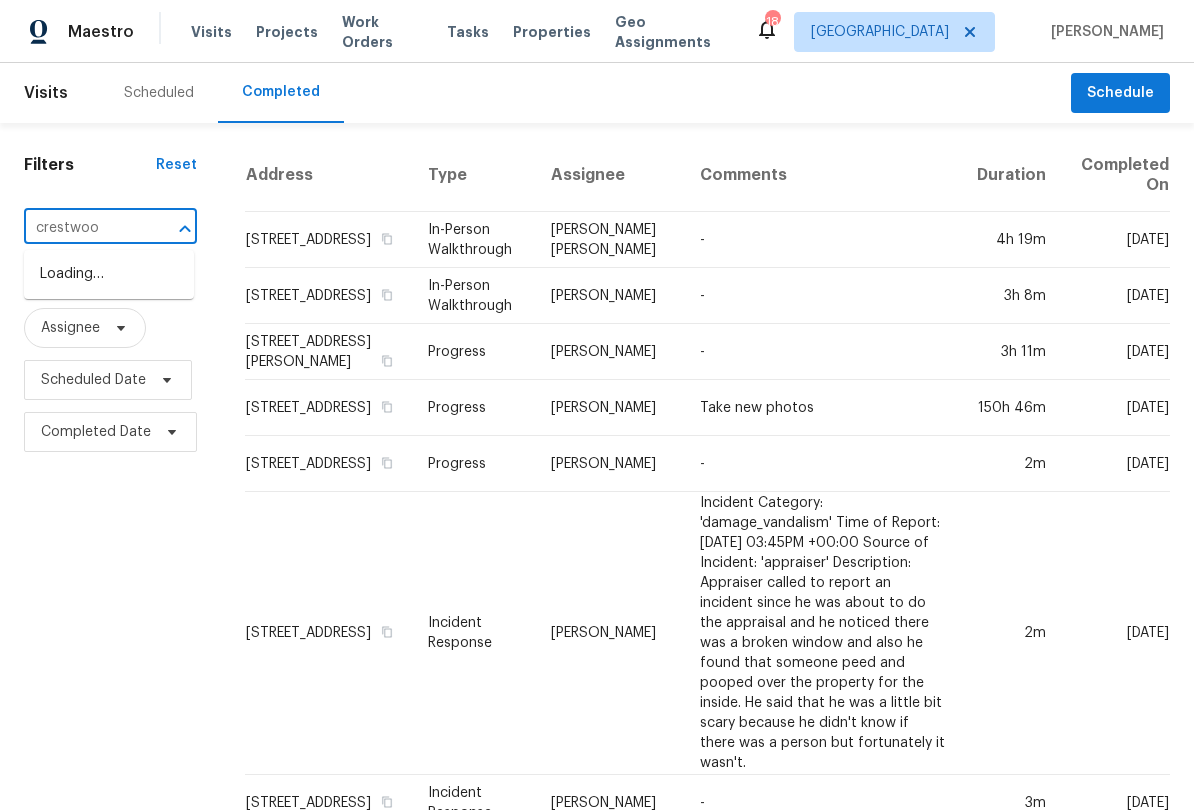 type on "crestwood" 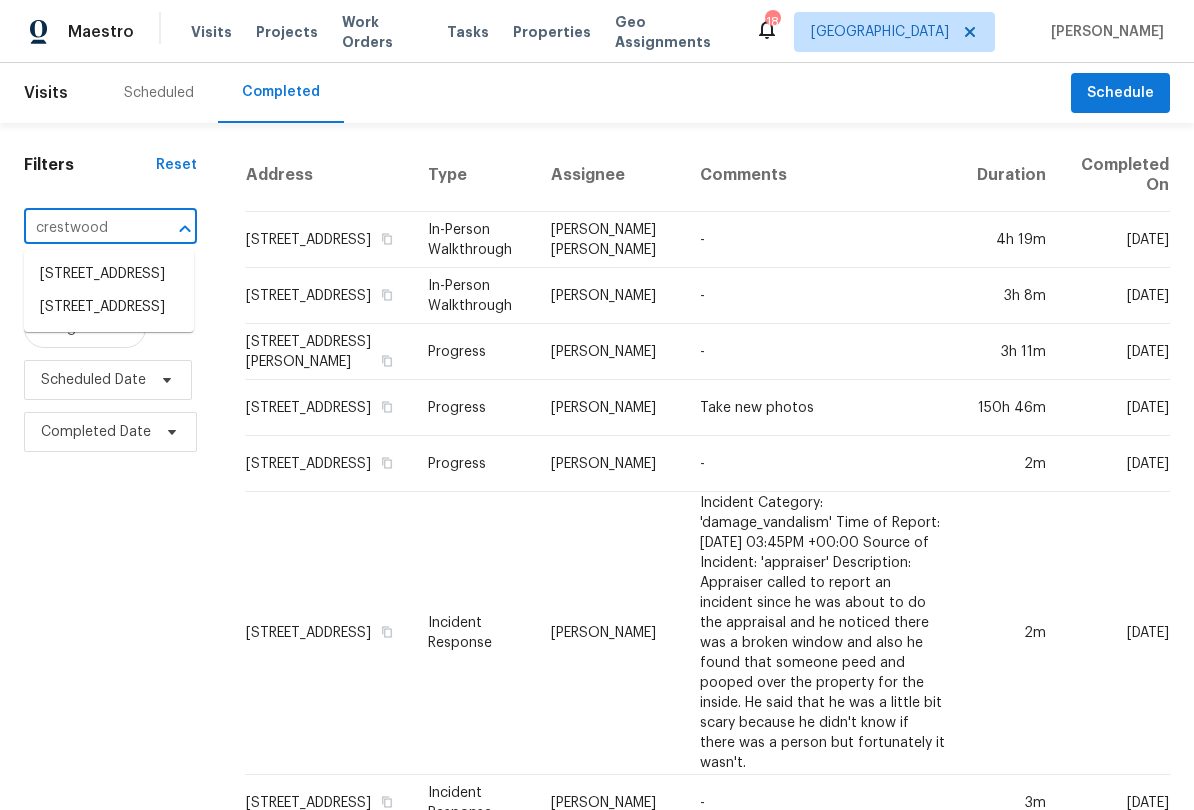 click on "[STREET_ADDRESS]" at bounding box center (109, 274) 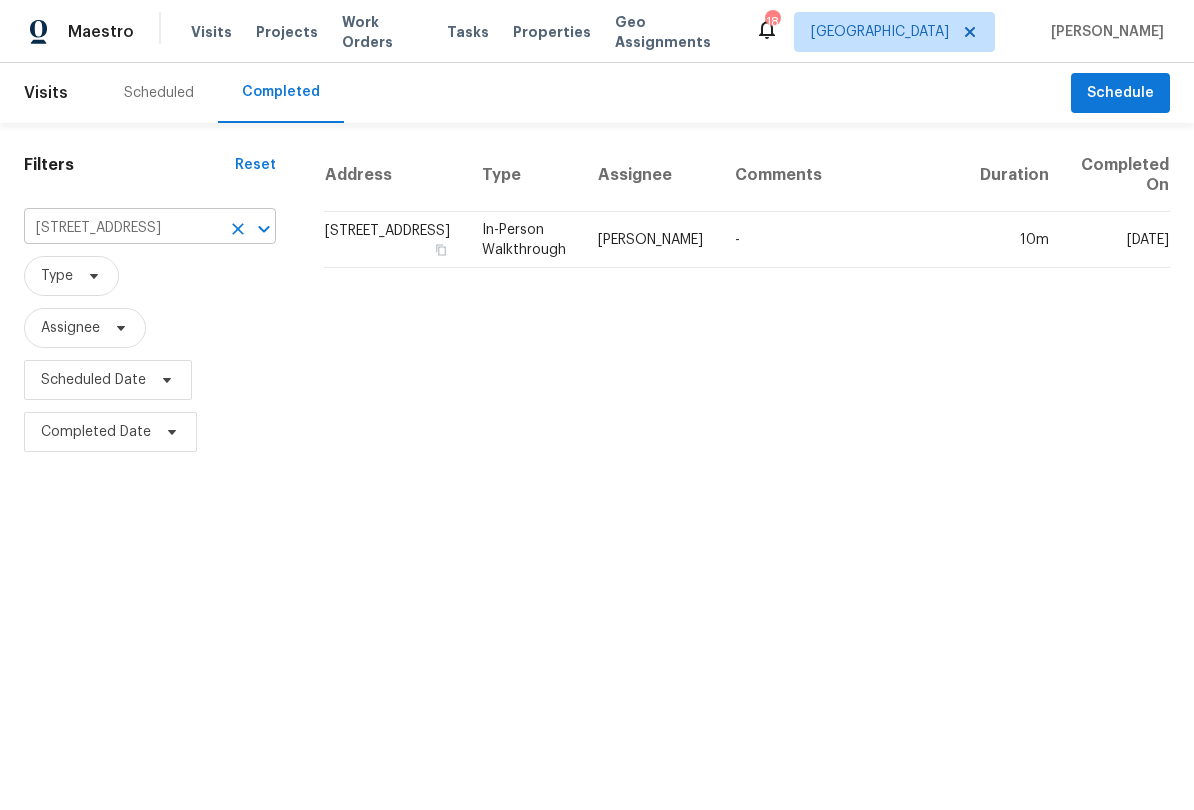 click on "[STREET_ADDRESS]" at bounding box center (122, 228) 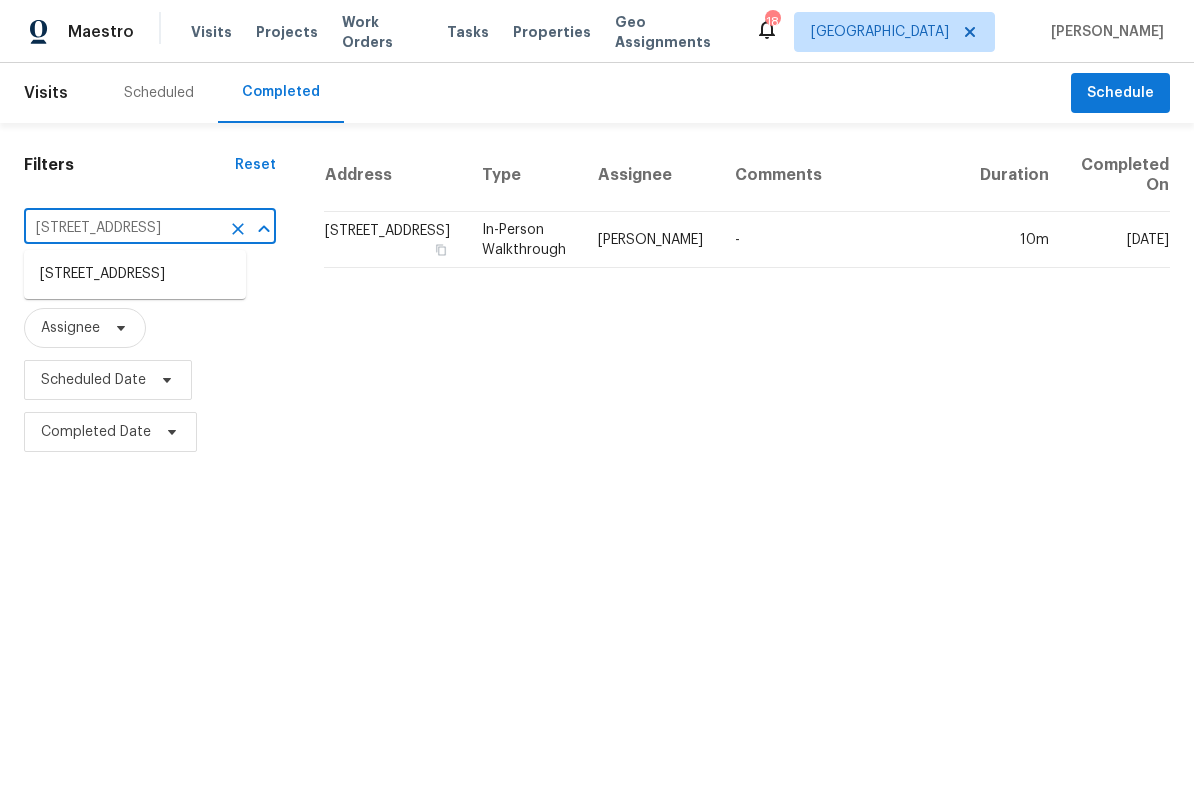 click on "Address Type Assignee Comments Duration Completed On [STREET_ADDRESS] In-Person Walkthrough [PERSON_NAME] -  10m [DATE]" at bounding box center [747, 298] 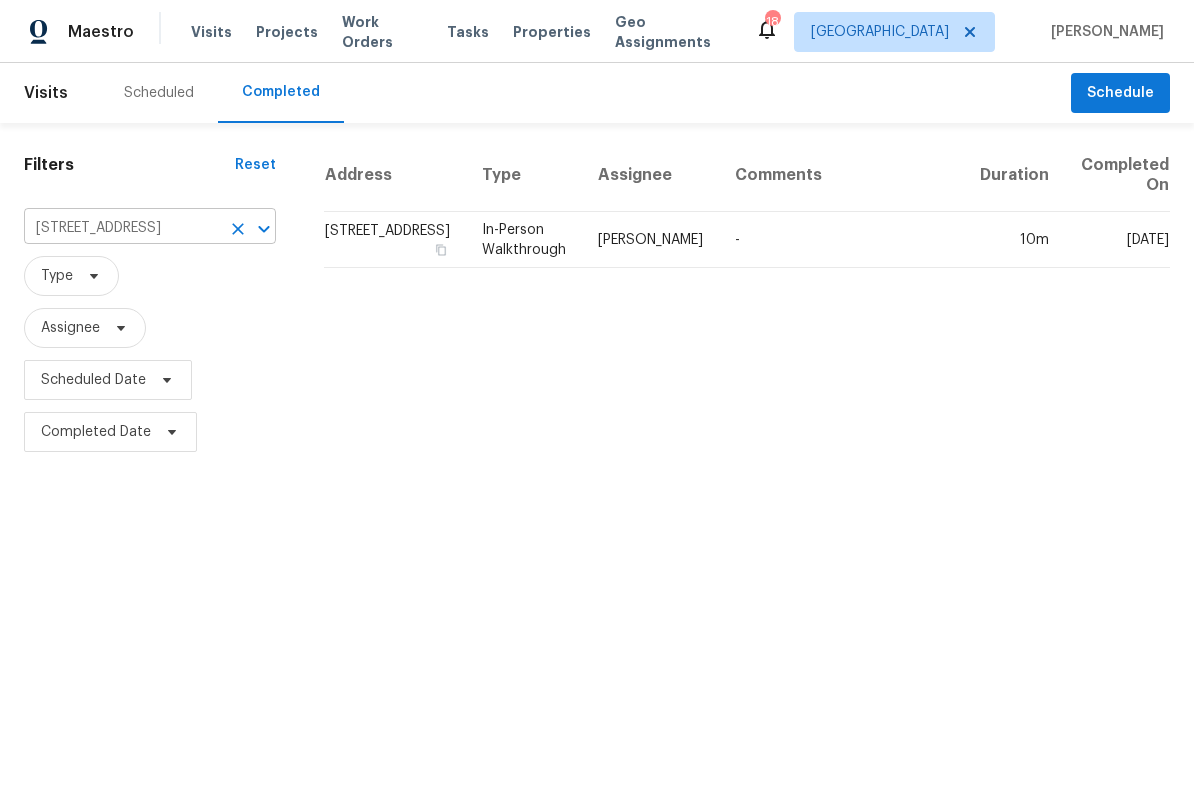 click 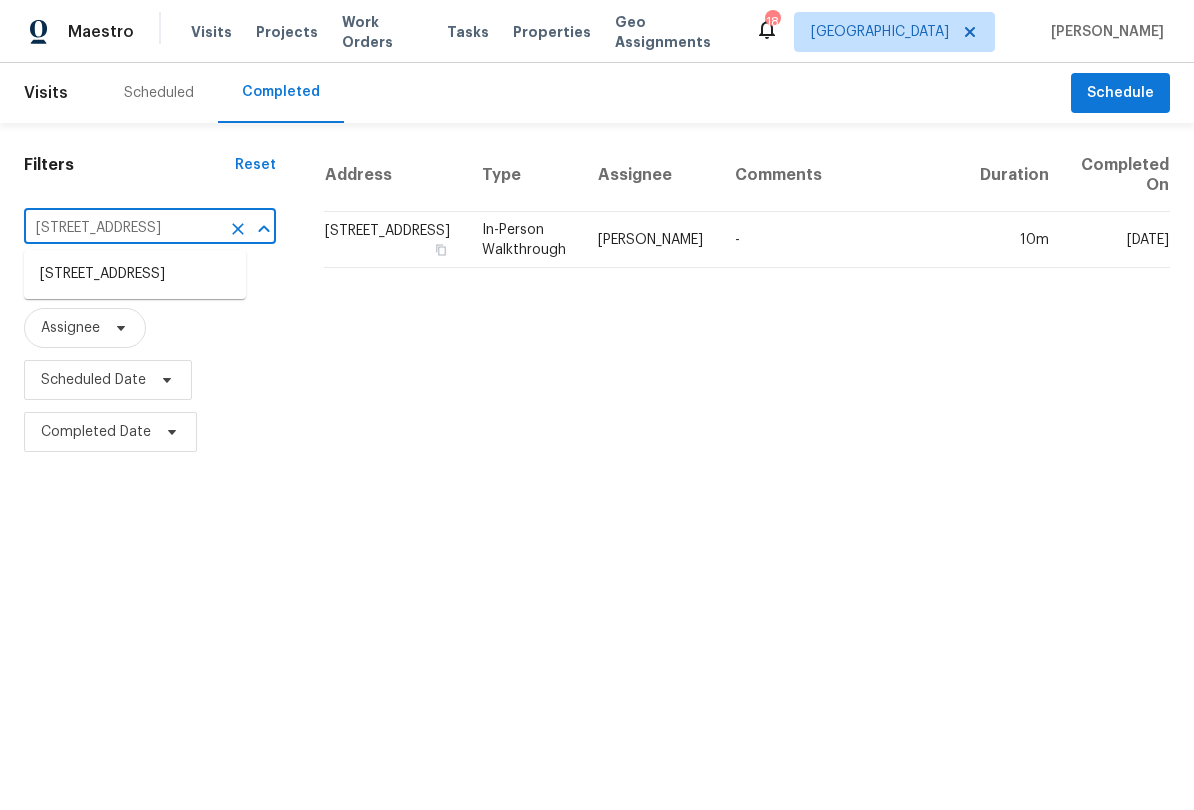 click on "[STREET_ADDRESS]" at bounding box center (135, 274) 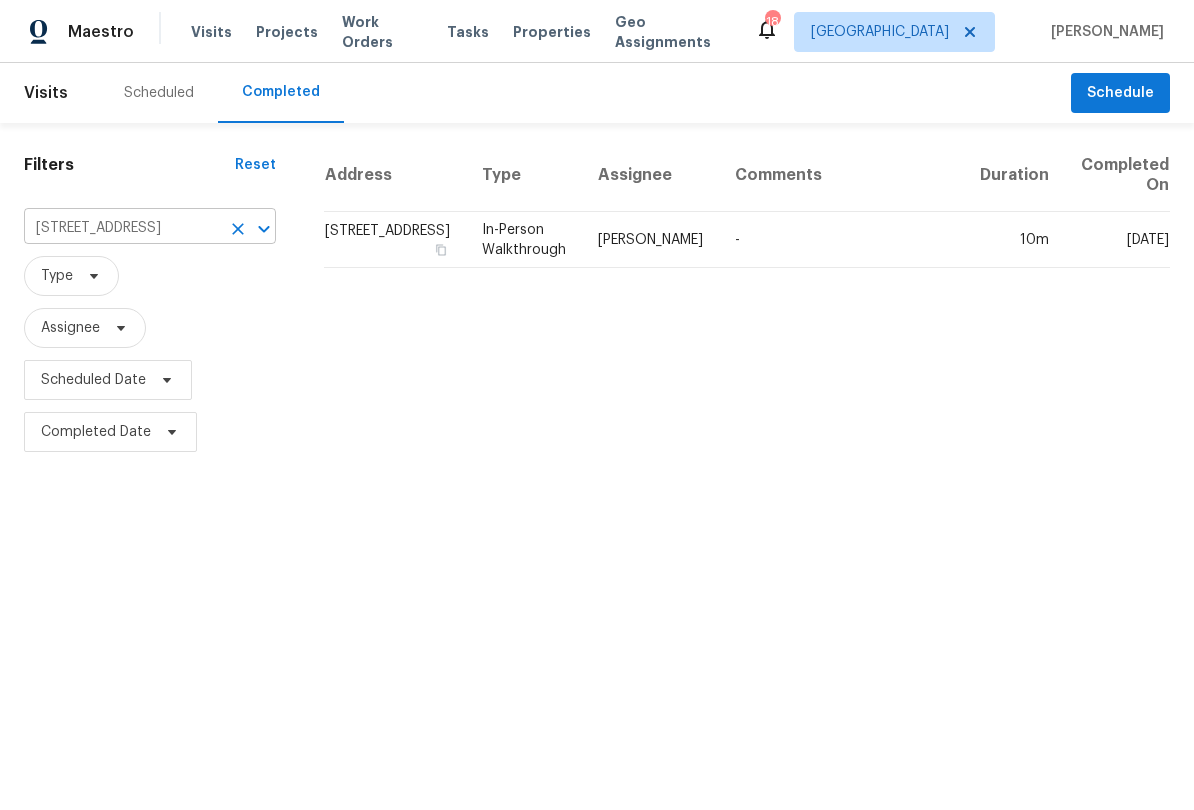 click at bounding box center (238, 229) 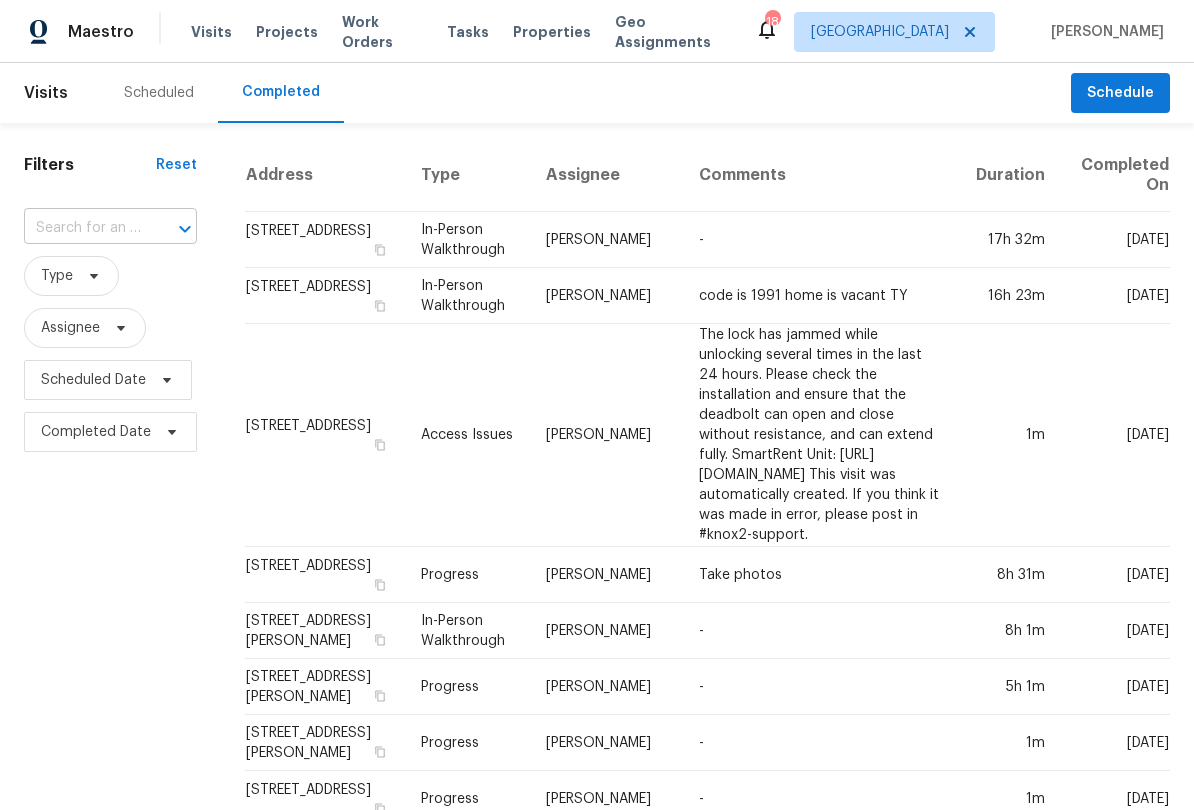 click at bounding box center (82, 228) 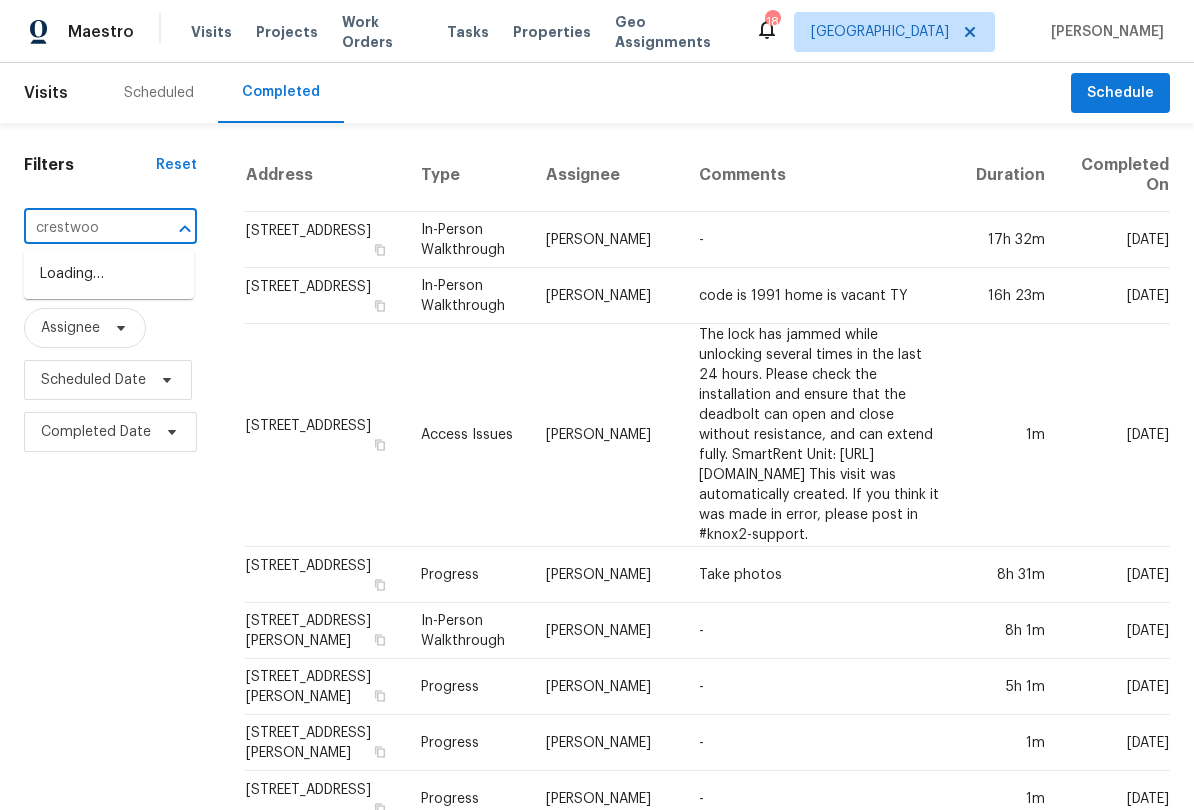 type on "crestwood" 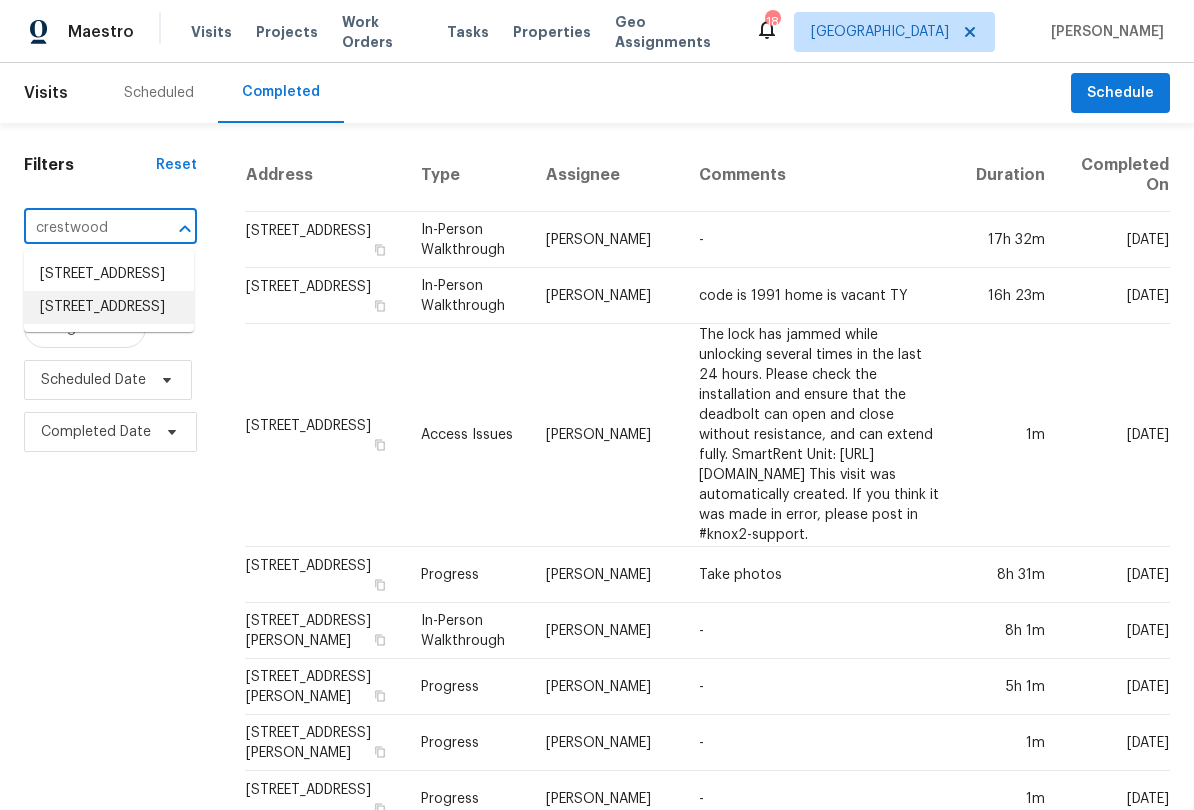 click on "[STREET_ADDRESS]" at bounding box center [109, 307] 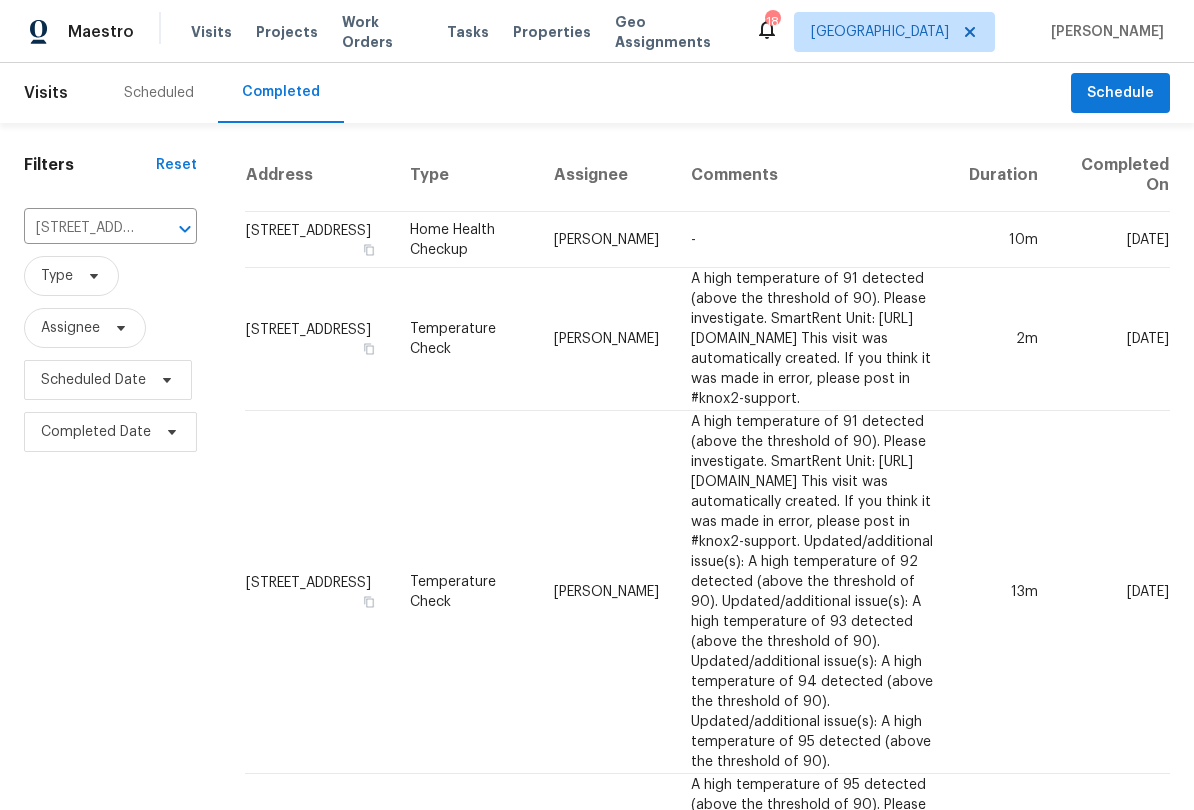 scroll, scrollTop: 0, scrollLeft: 0, axis: both 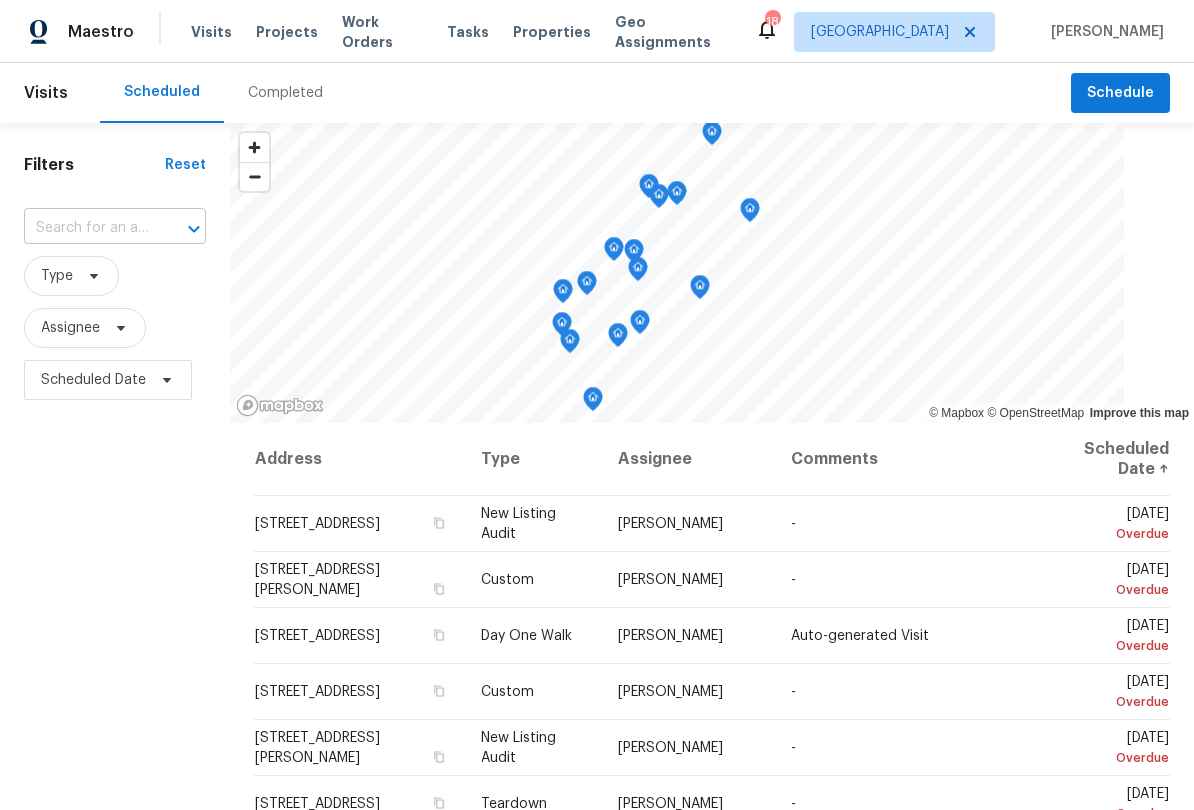 click at bounding box center [87, 228] 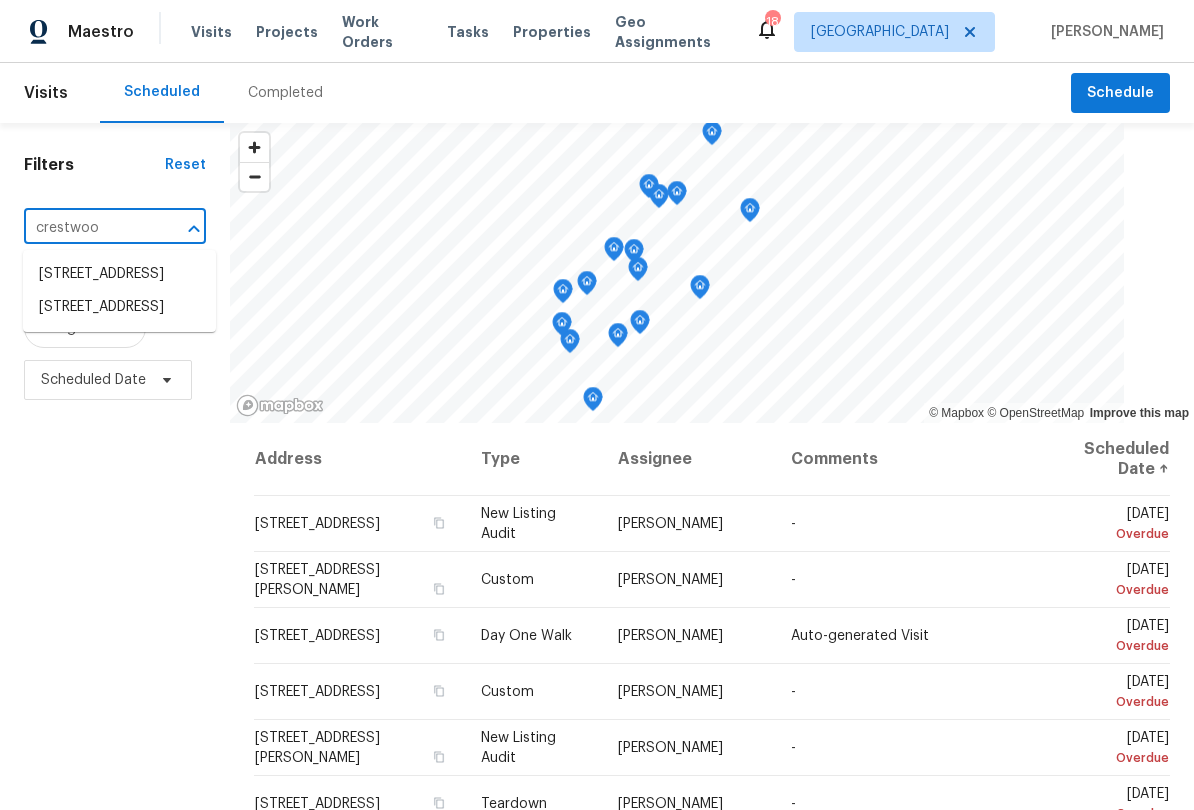 type on "crestwood" 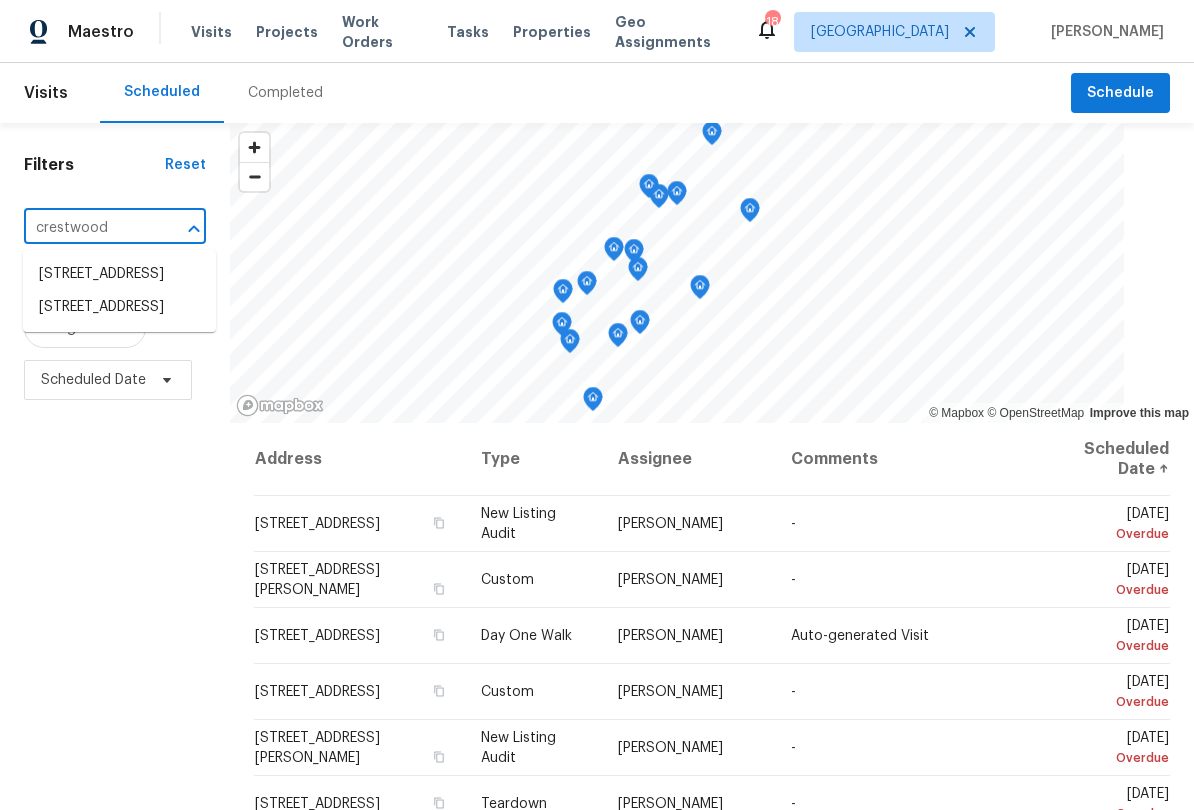 click on "[STREET_ADDRESS]" at bounding box center [119, 307] 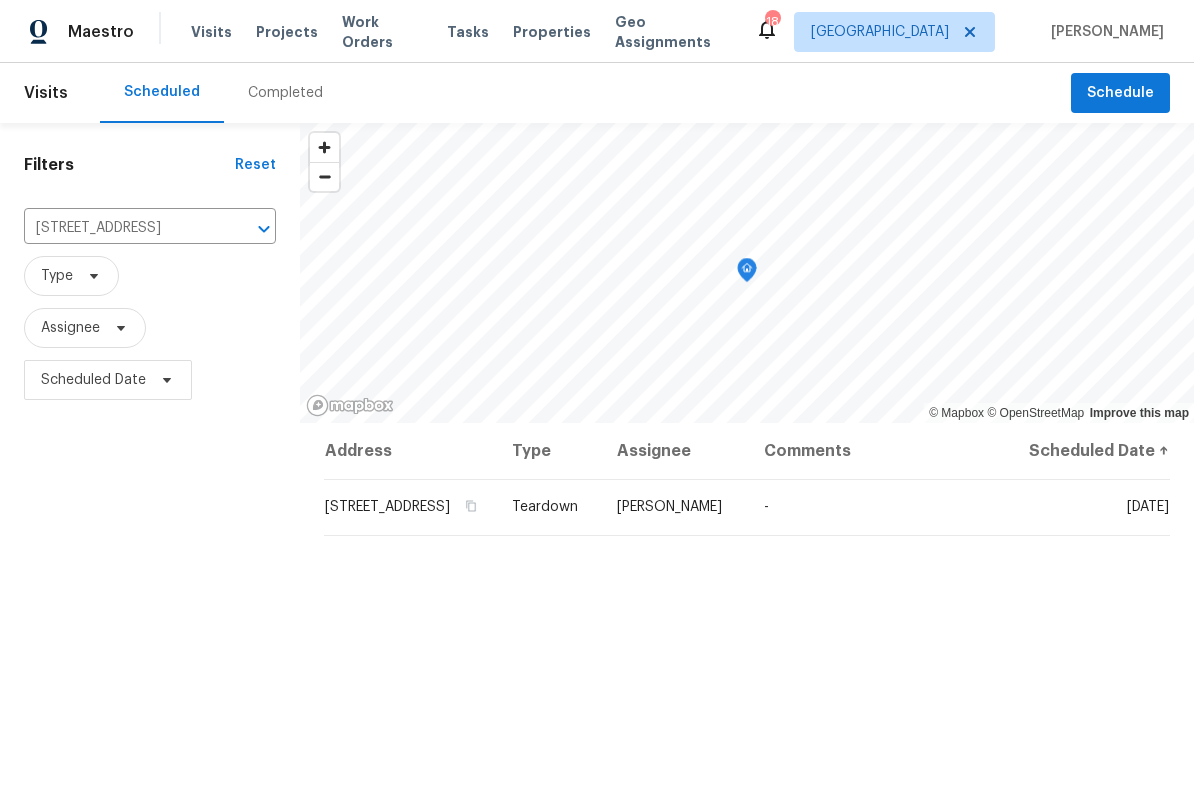 click on "Address Type Assignee Comments Scheduled Date ↑ [STREET_ADDRESS] Teardown [PERSON_NAME] - [DATE]" at bounding box center (747, 747) 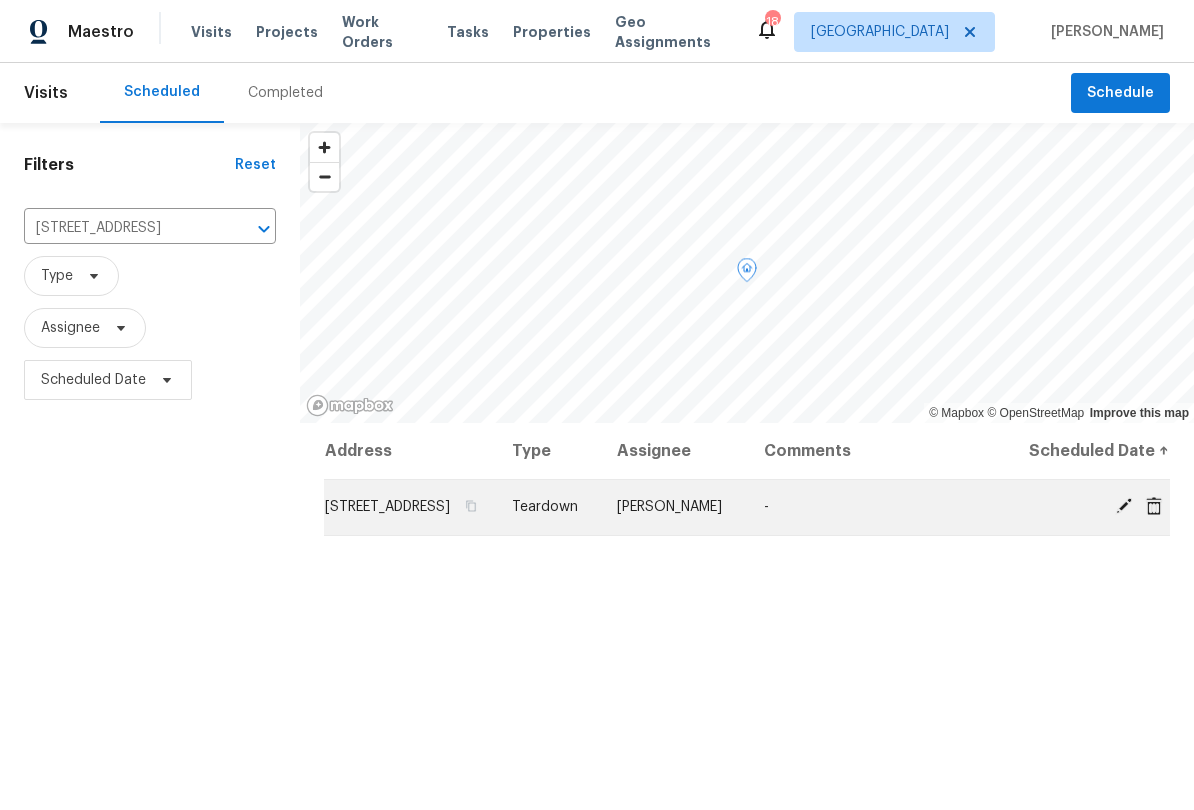 click 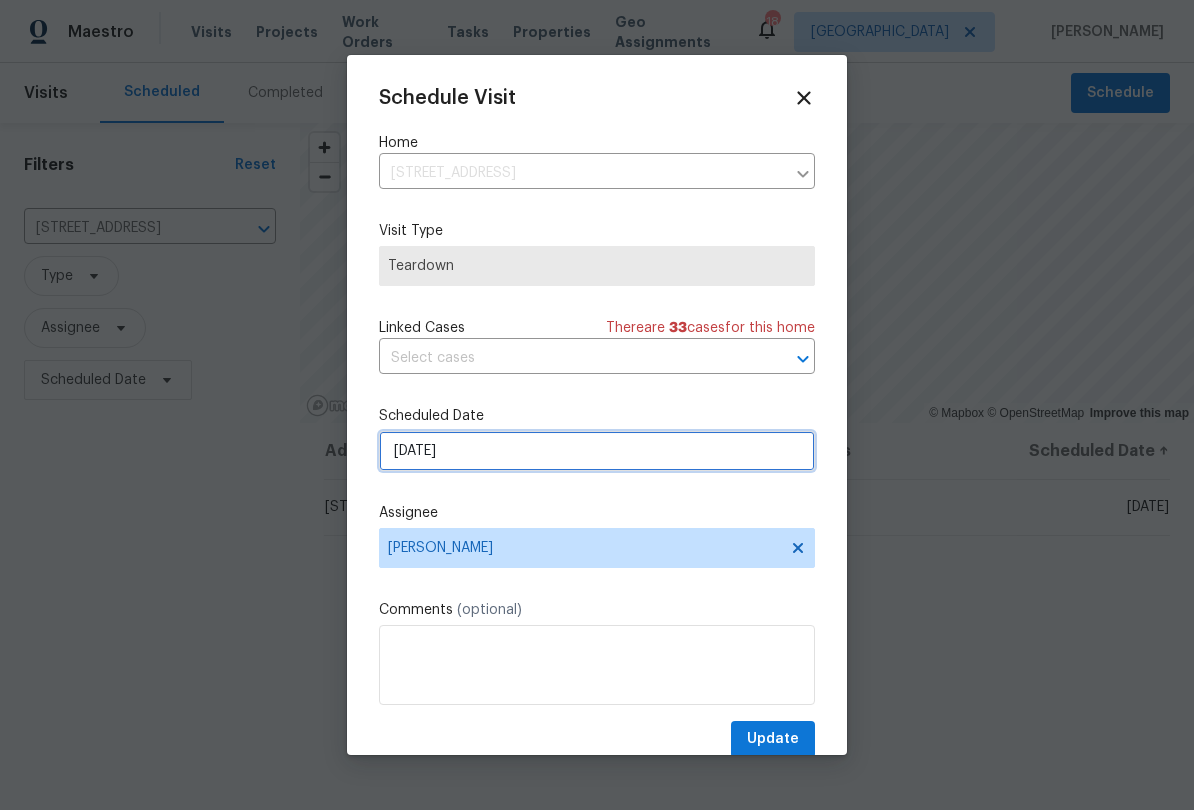 click on "[DATE]" at bounding box center [597, 451] 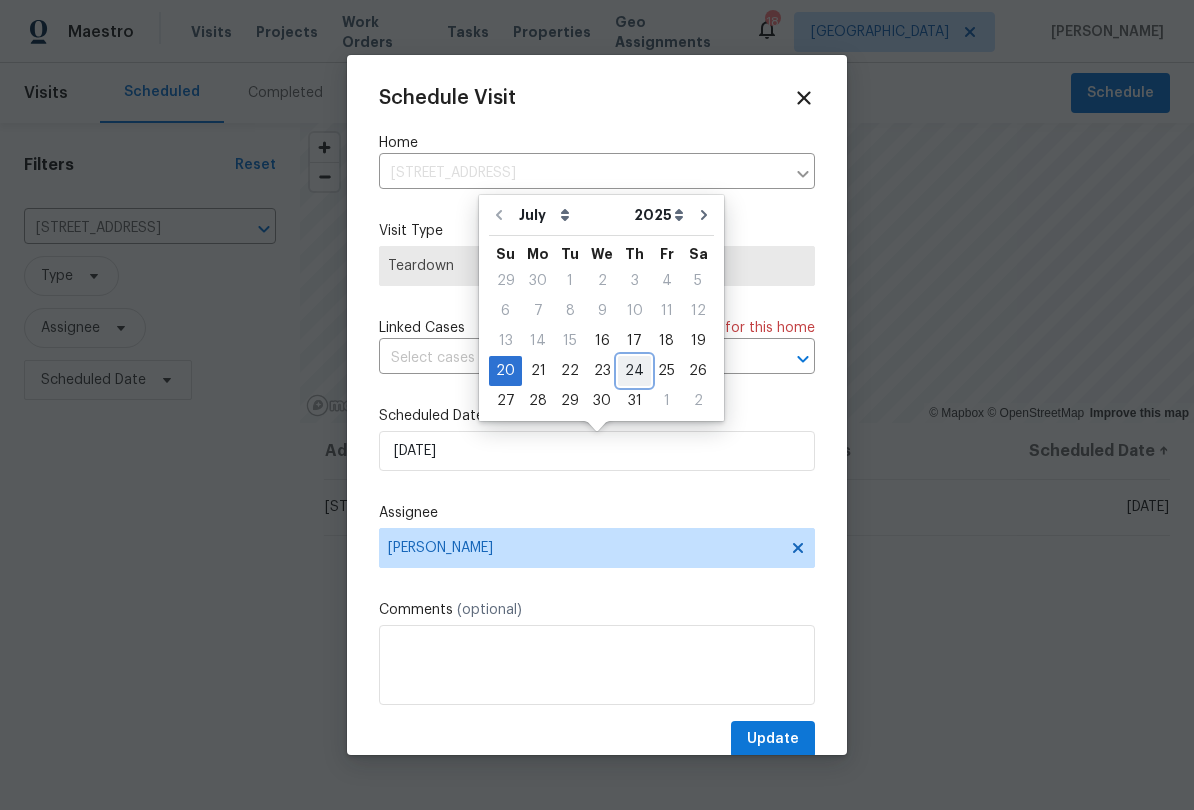 click on "24" at bounding box center (634, 371) 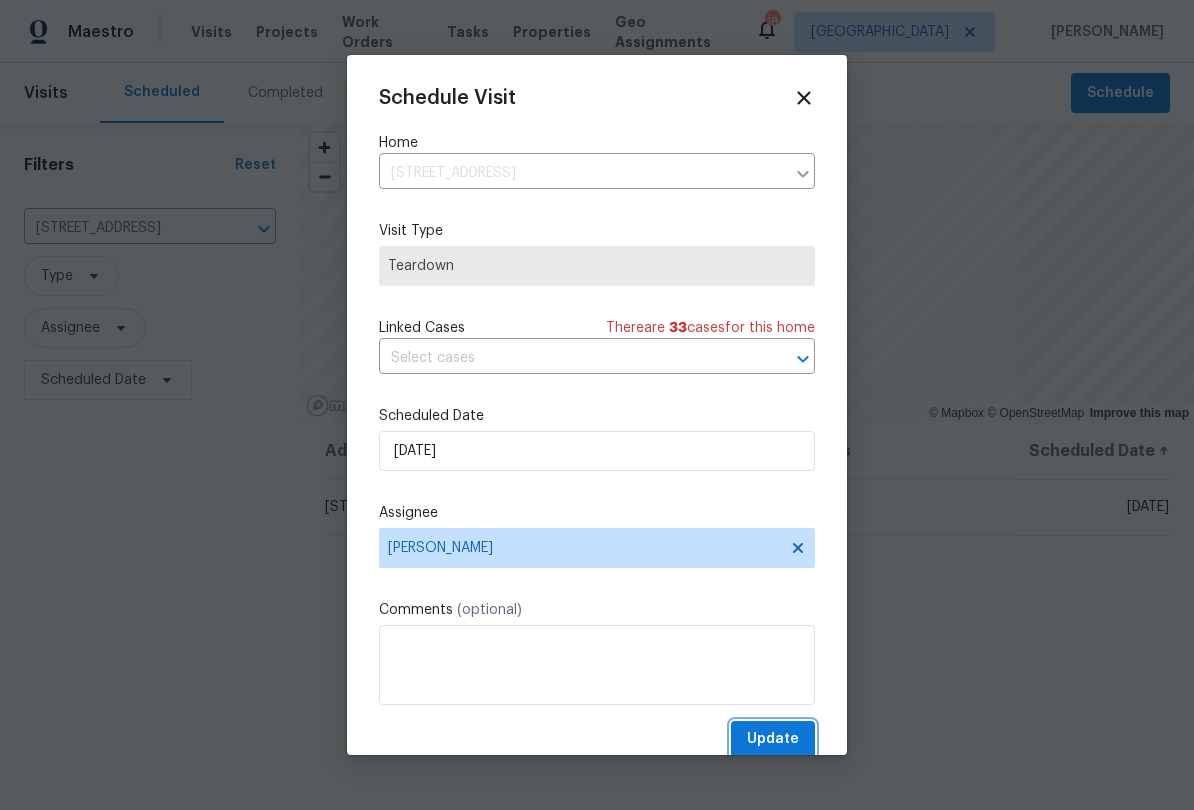 click on "Update" at bounding box center (773, 739) 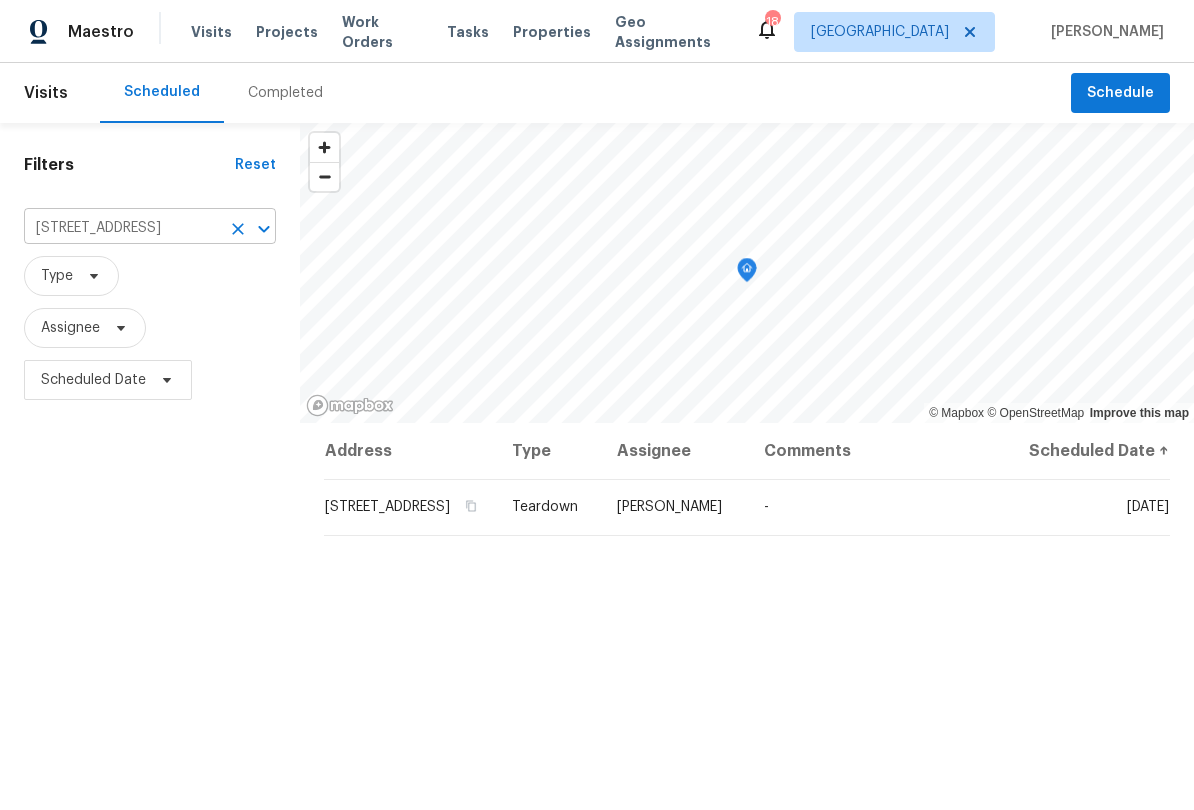 click 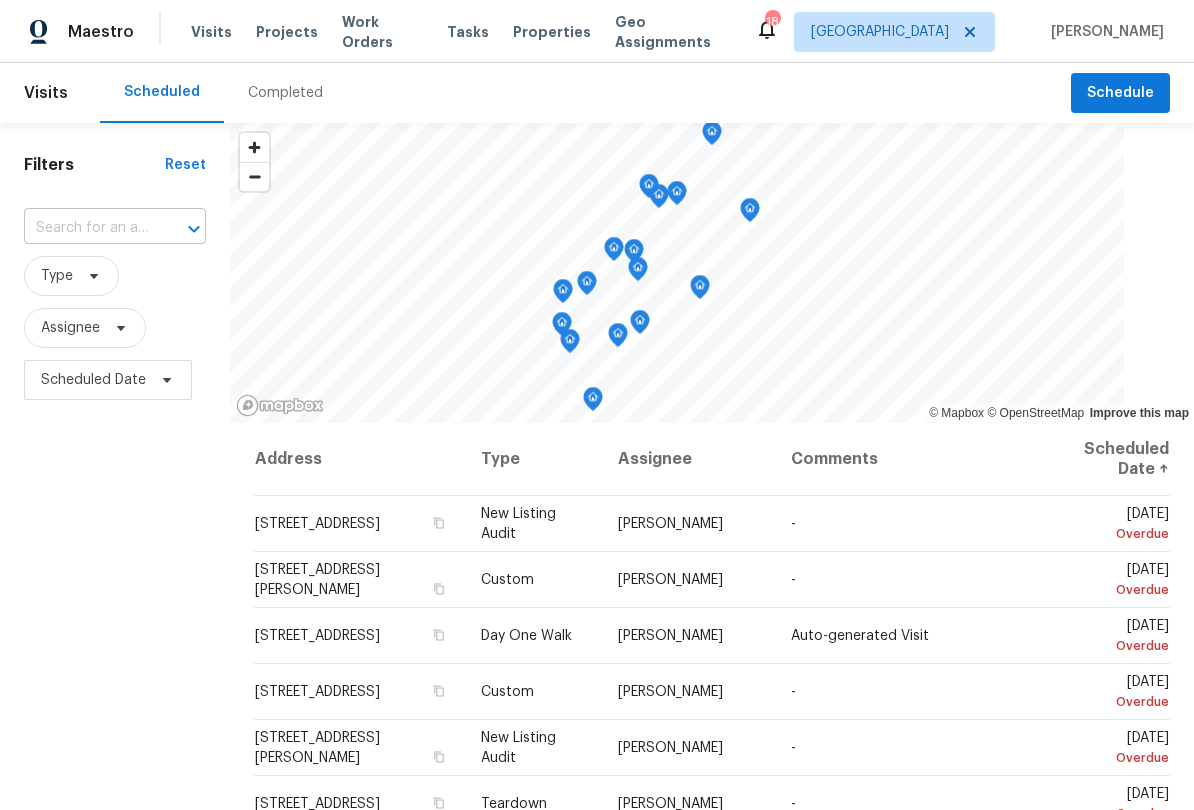 click at bounding box center [87, 228] 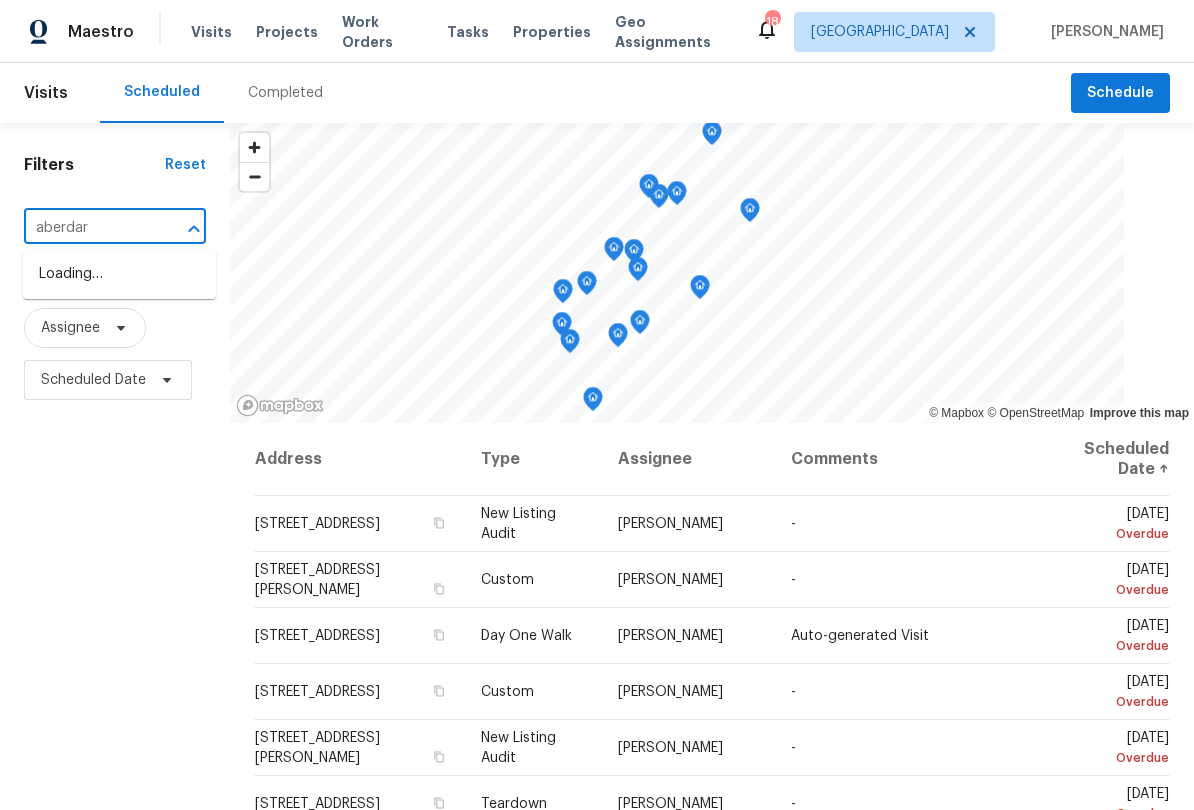 type on "aberdare" 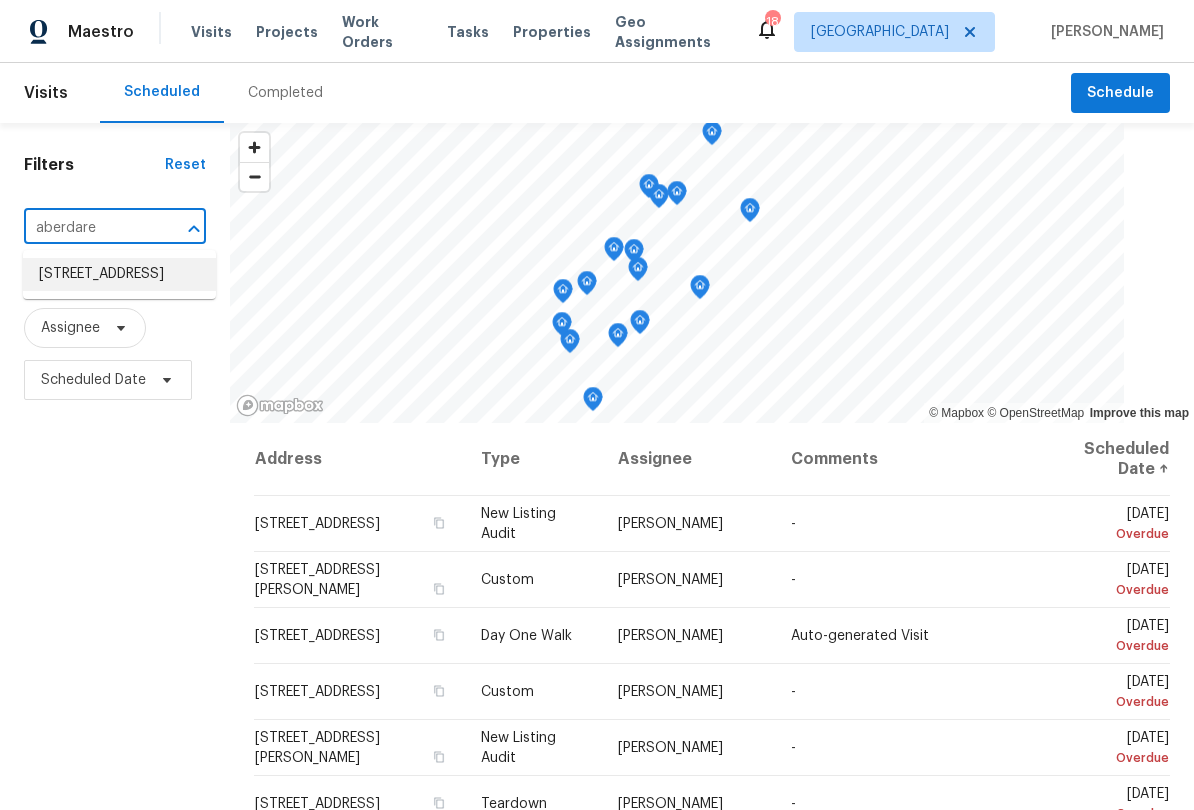 click on "[STREET_ADDRESS]" at bounding box center [119, 274] 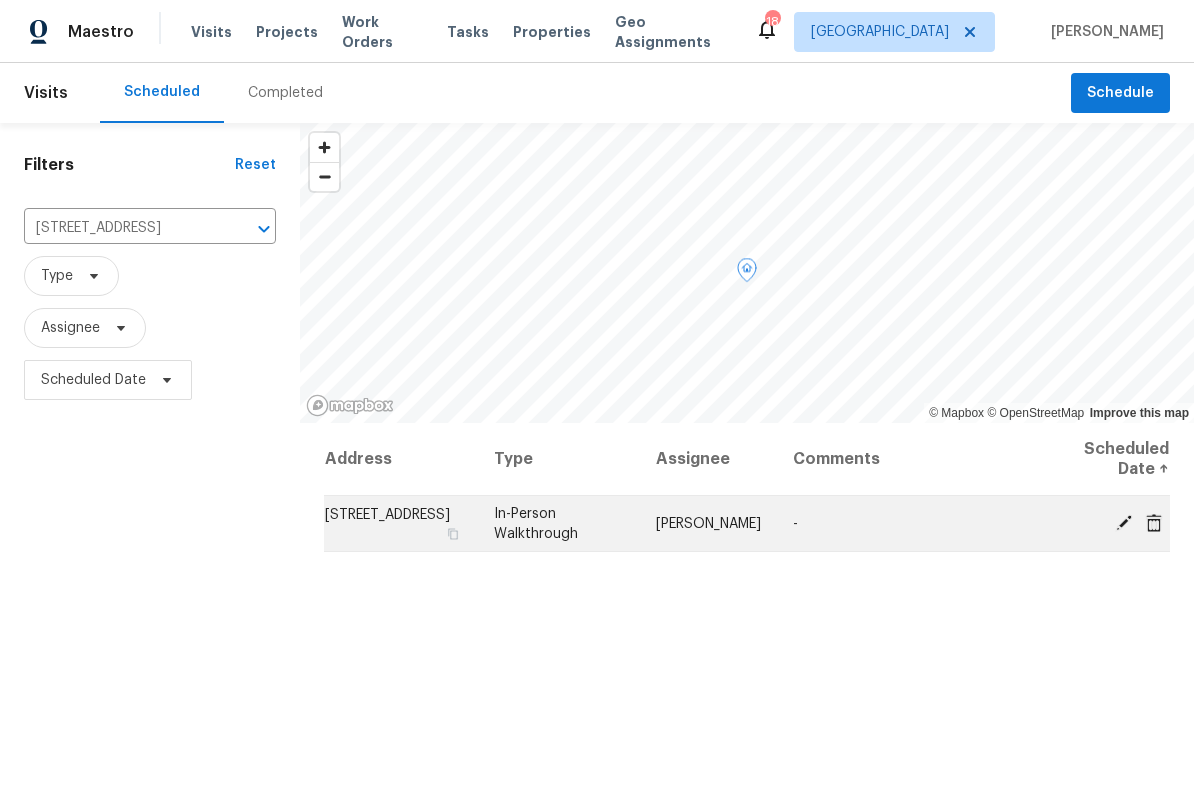 click on "[DATE] 2:00 pm" at bounding box center [1100, 524] 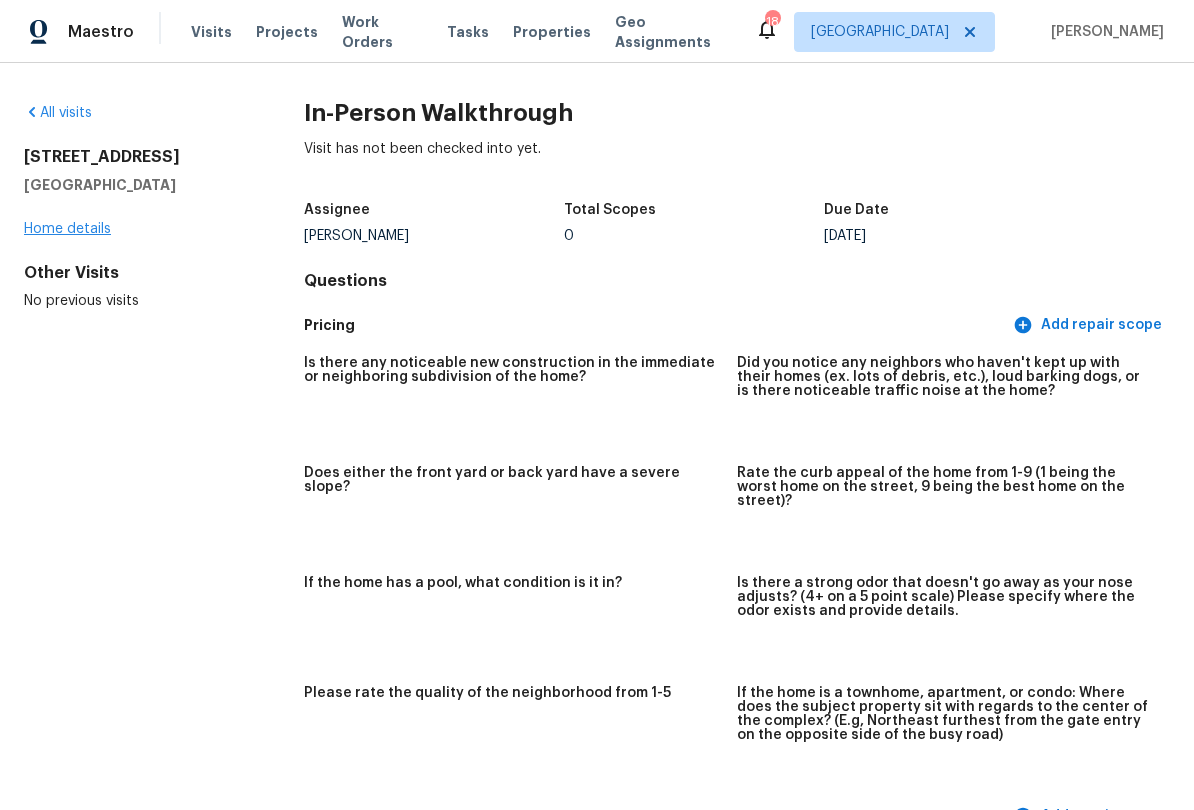 click on "Home details" at bounding box center [67, 229] 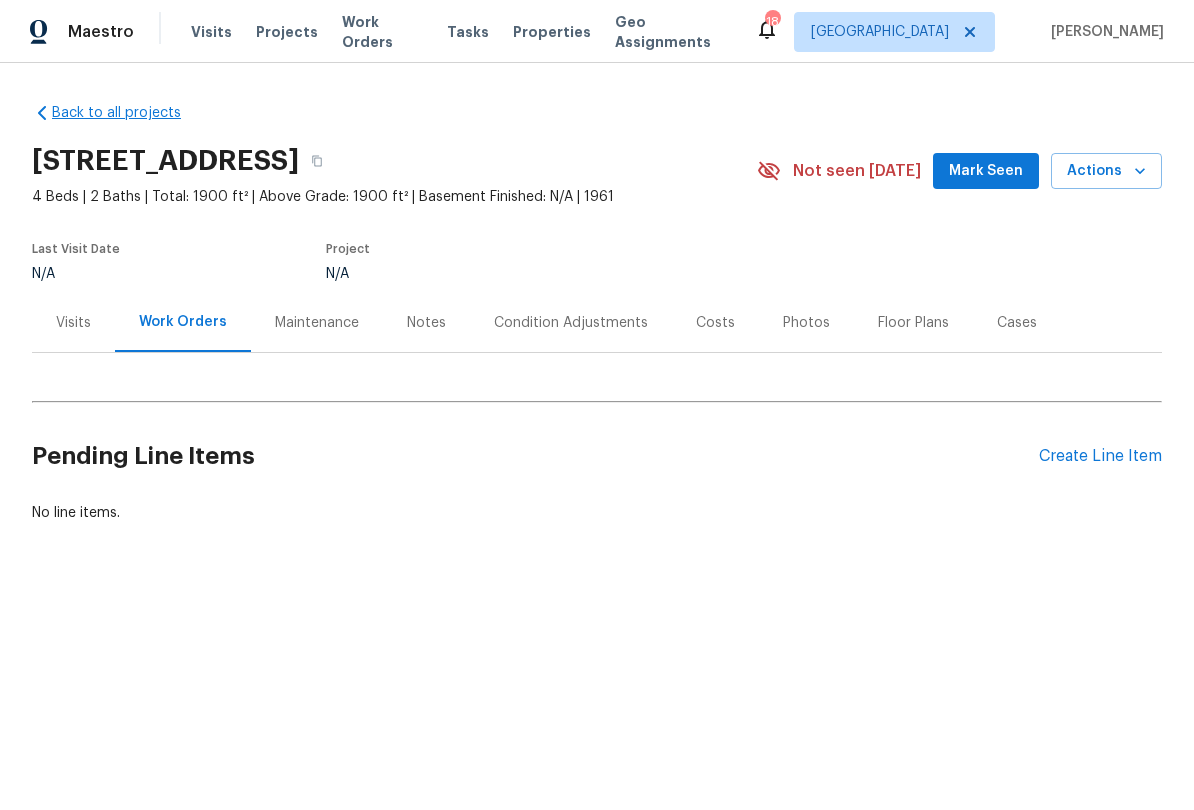 click 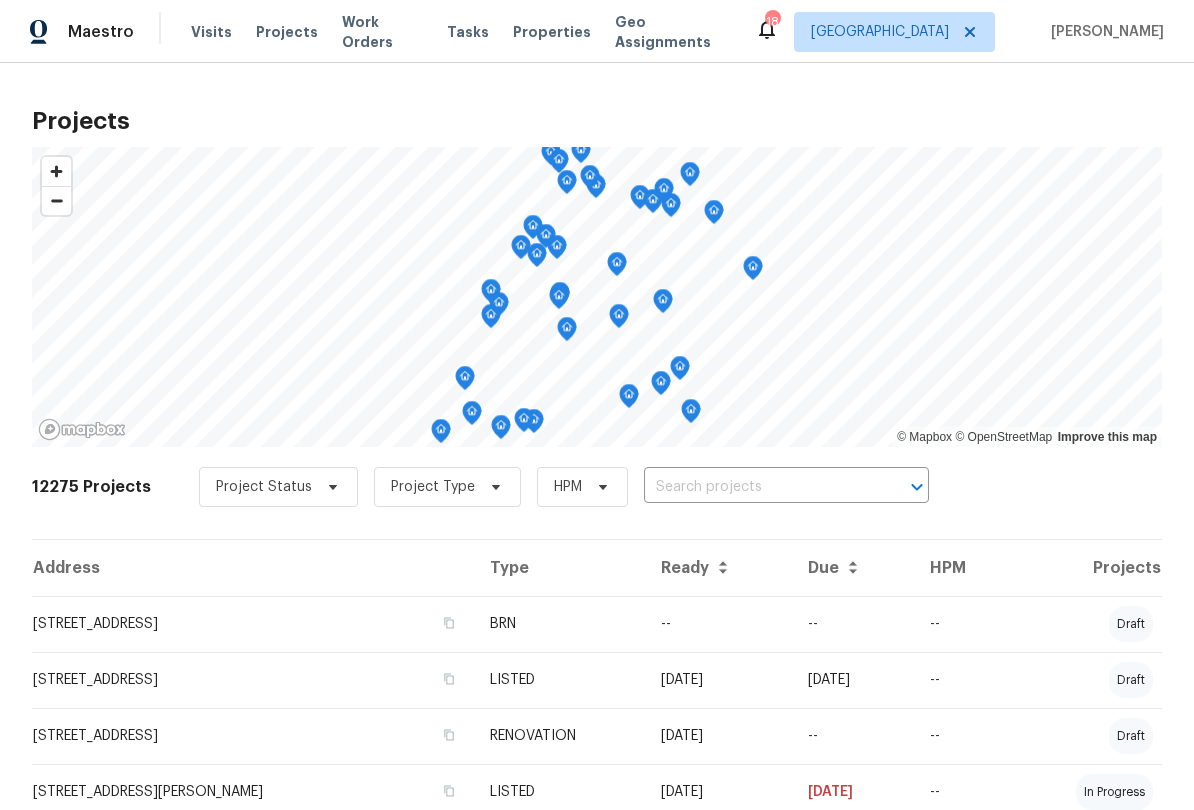 scroll, scrollTop: 0, scrollLeft: 0, axis: both 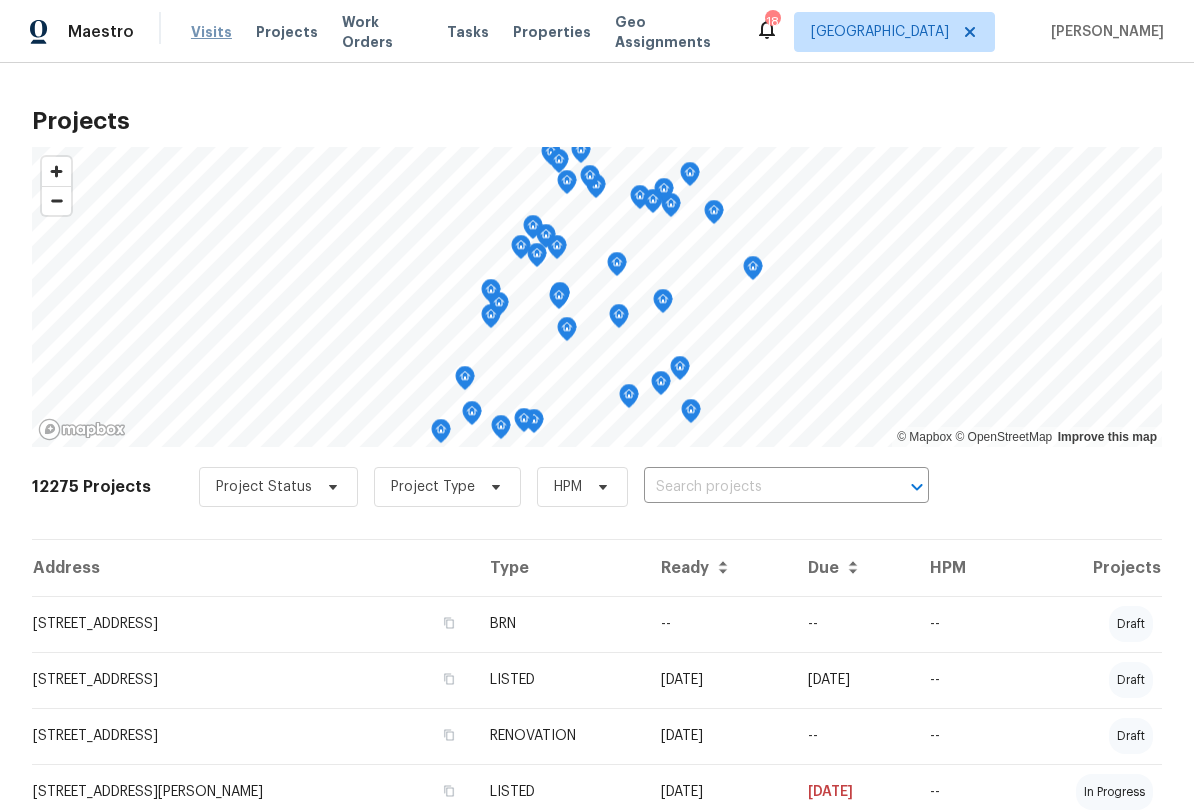 click on "Visits" at bounding box center [211, 32] 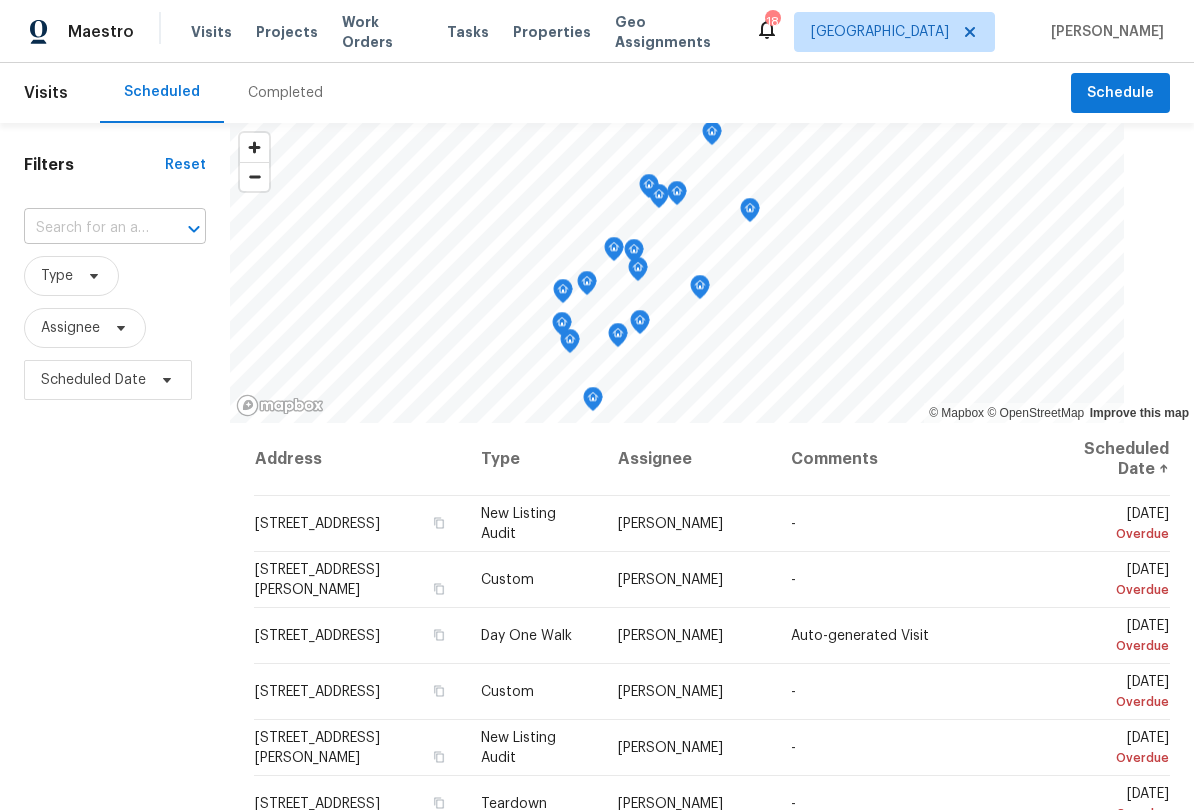 click at bounding box center [87, 228] 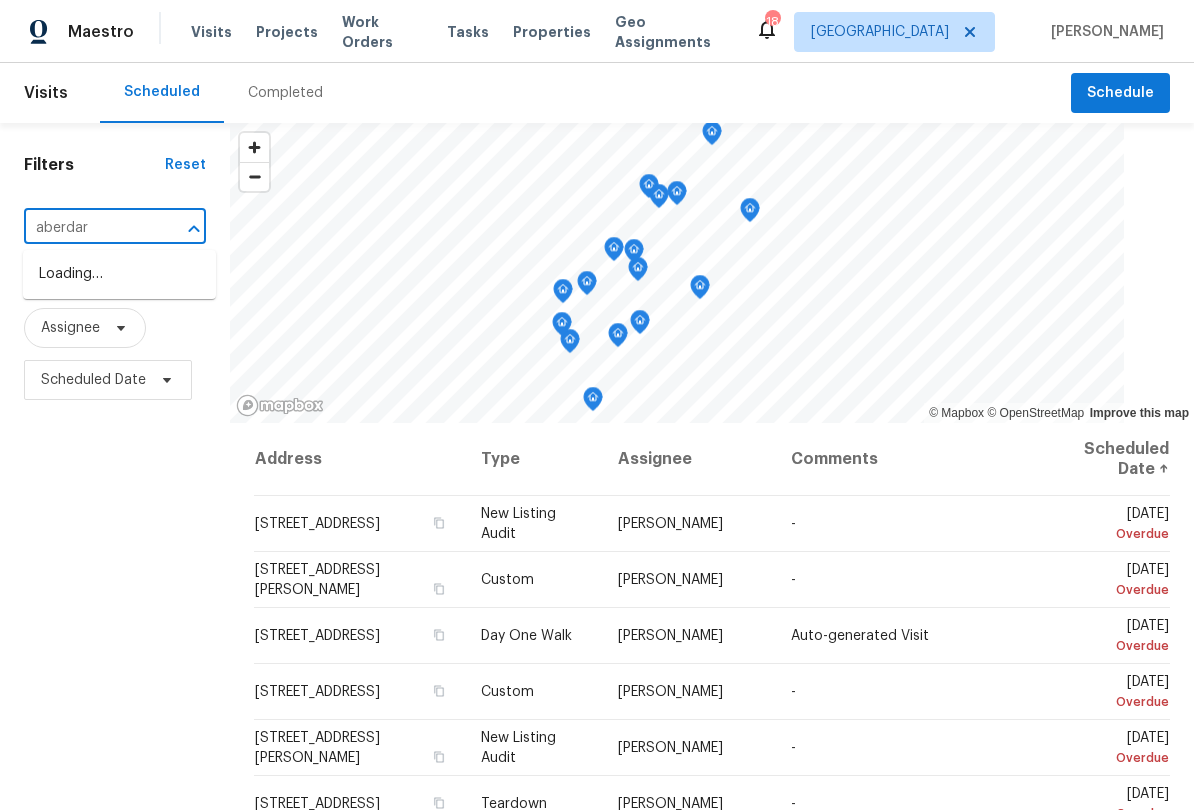 type on "aberdare" 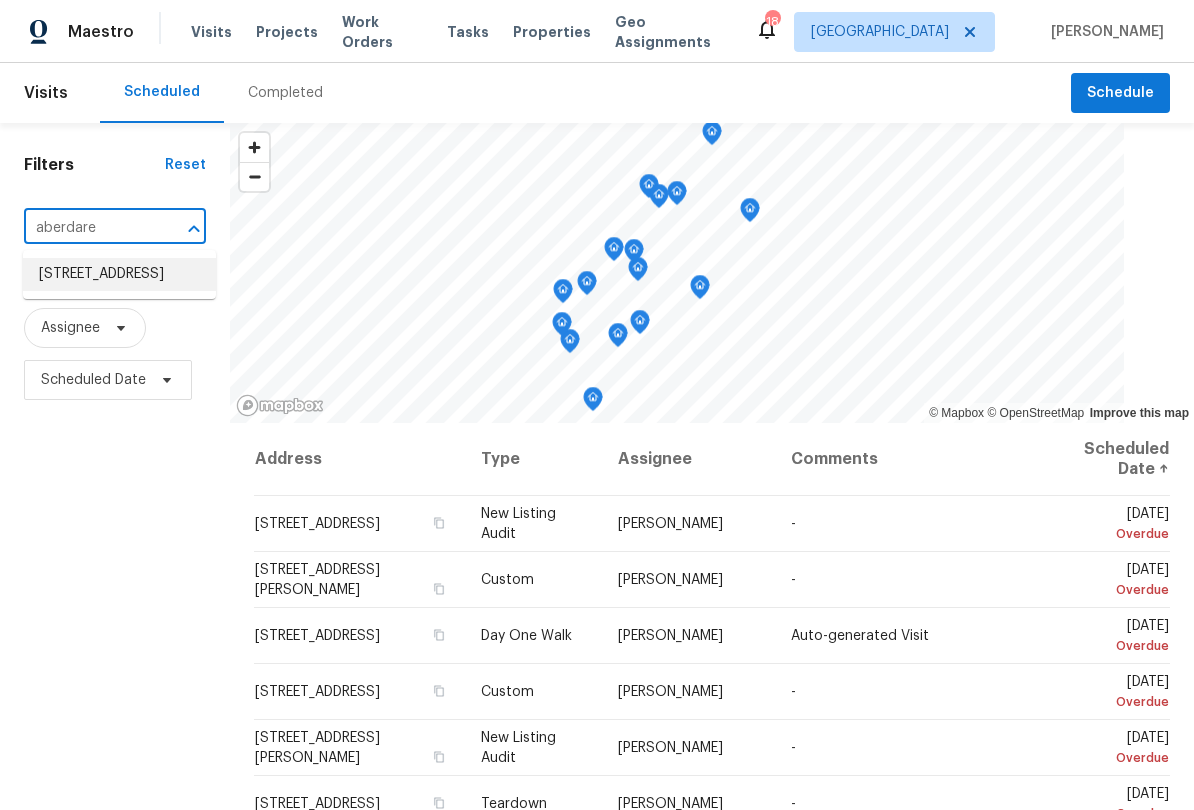 click on "[STREET_ADDRESS]" at bounding box center (119, 274) 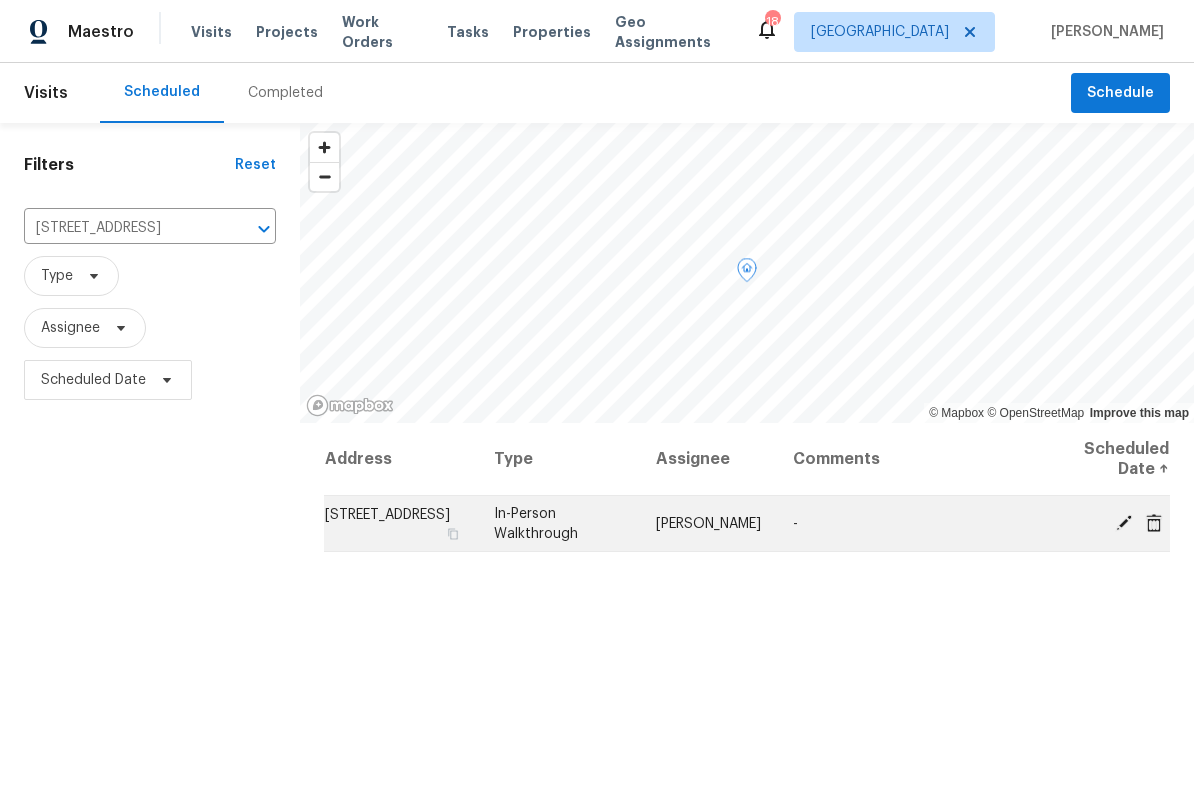 click 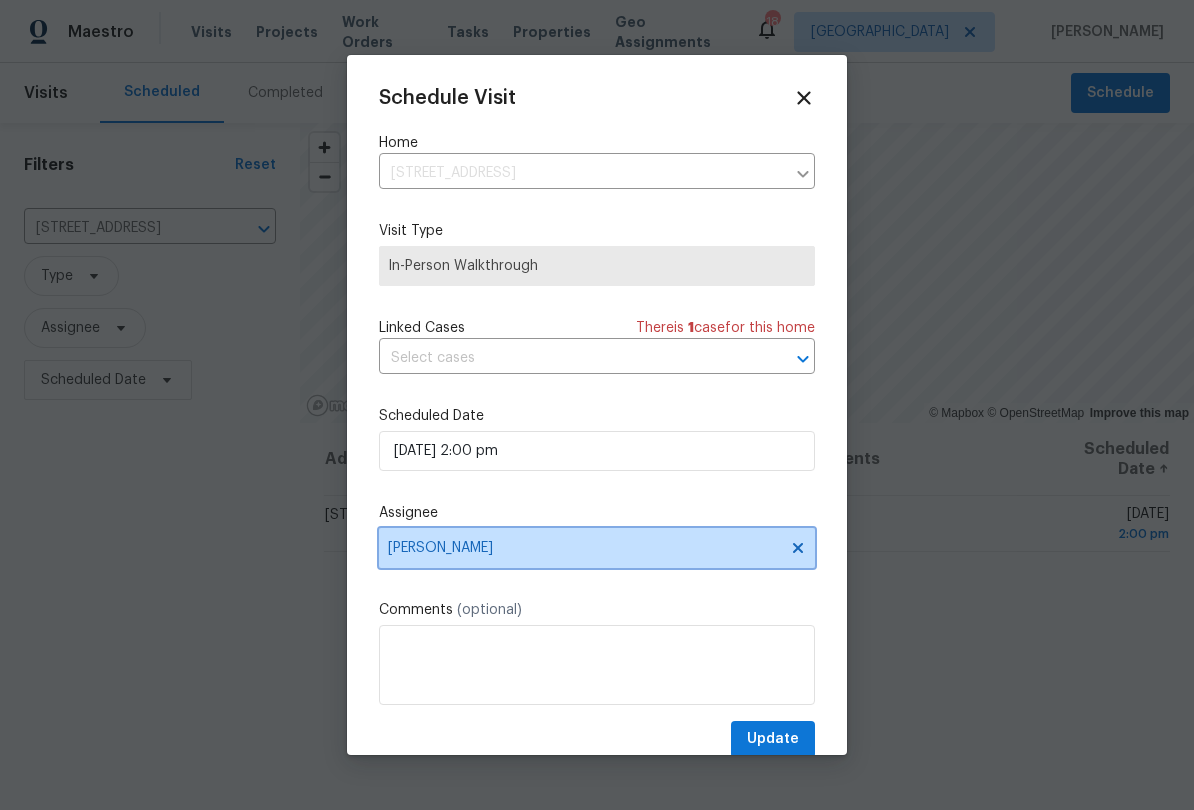 click on "[PERSON_NAME]" at bounding box center (584, 548) 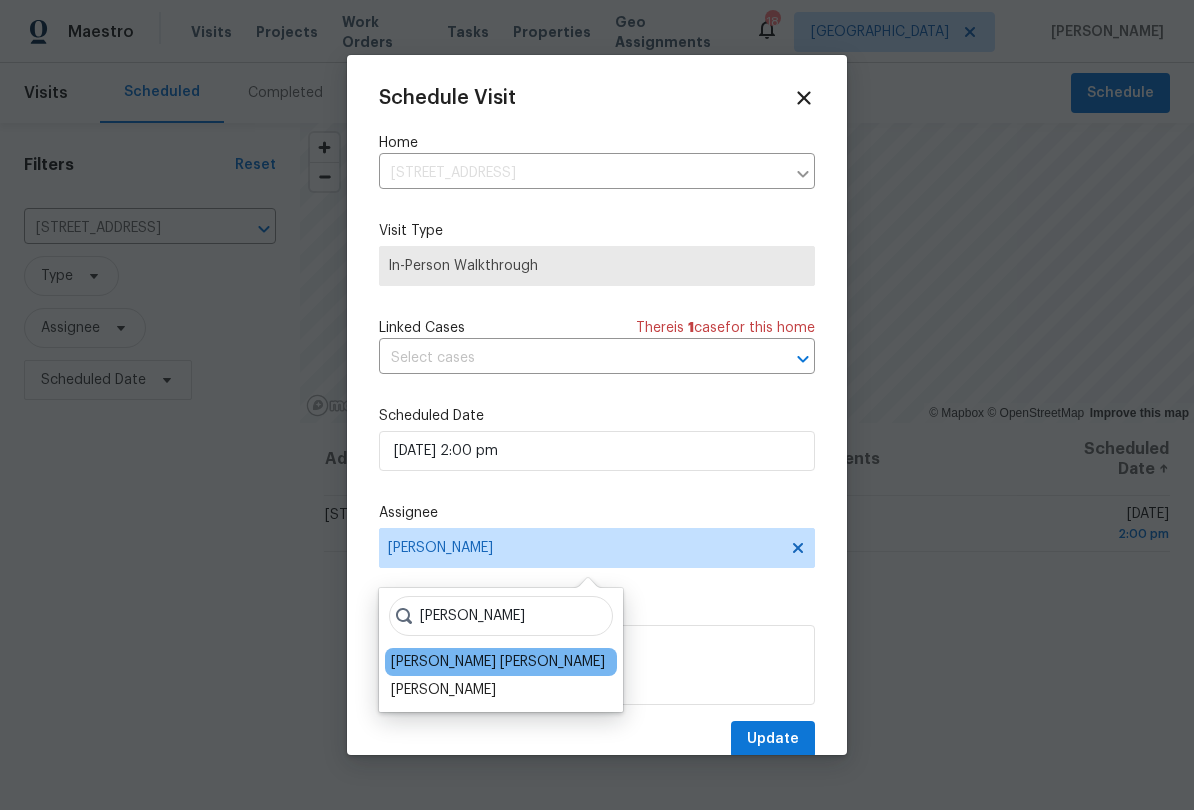type on "[PERSON_NAME]" 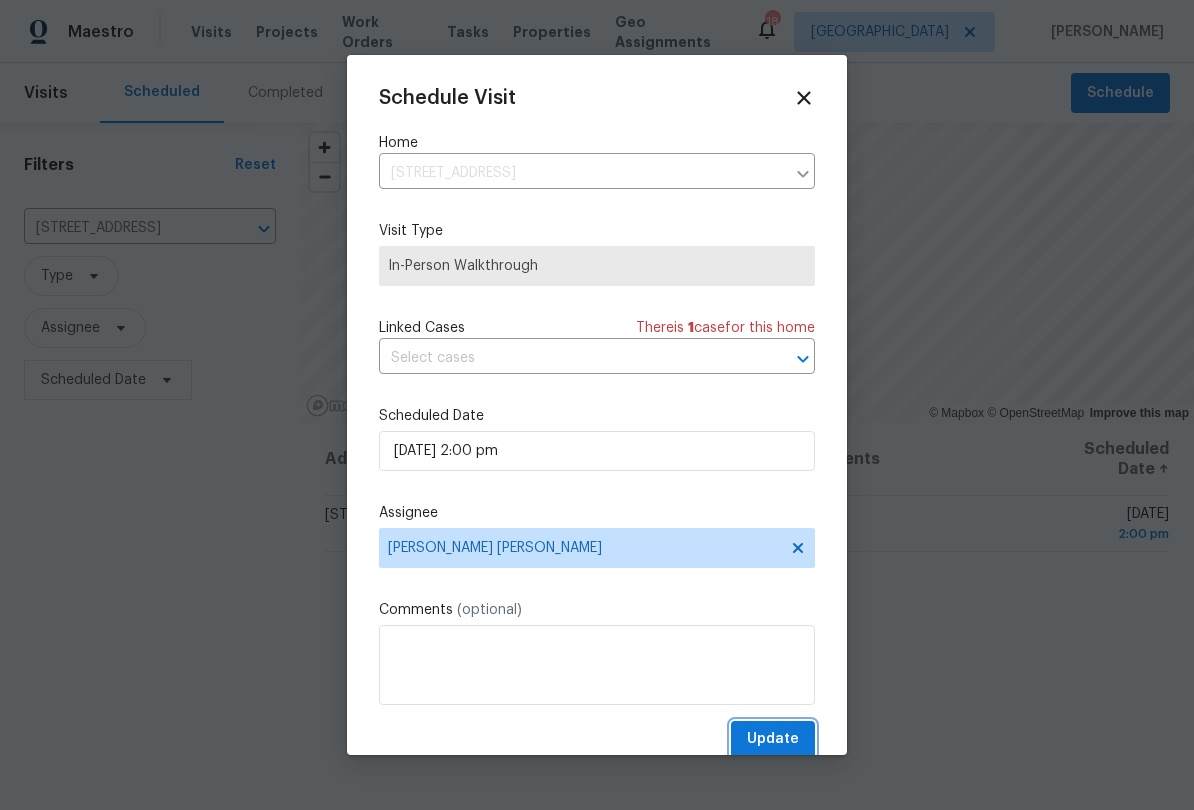 click on "Update" at bounding box center [773, 739] 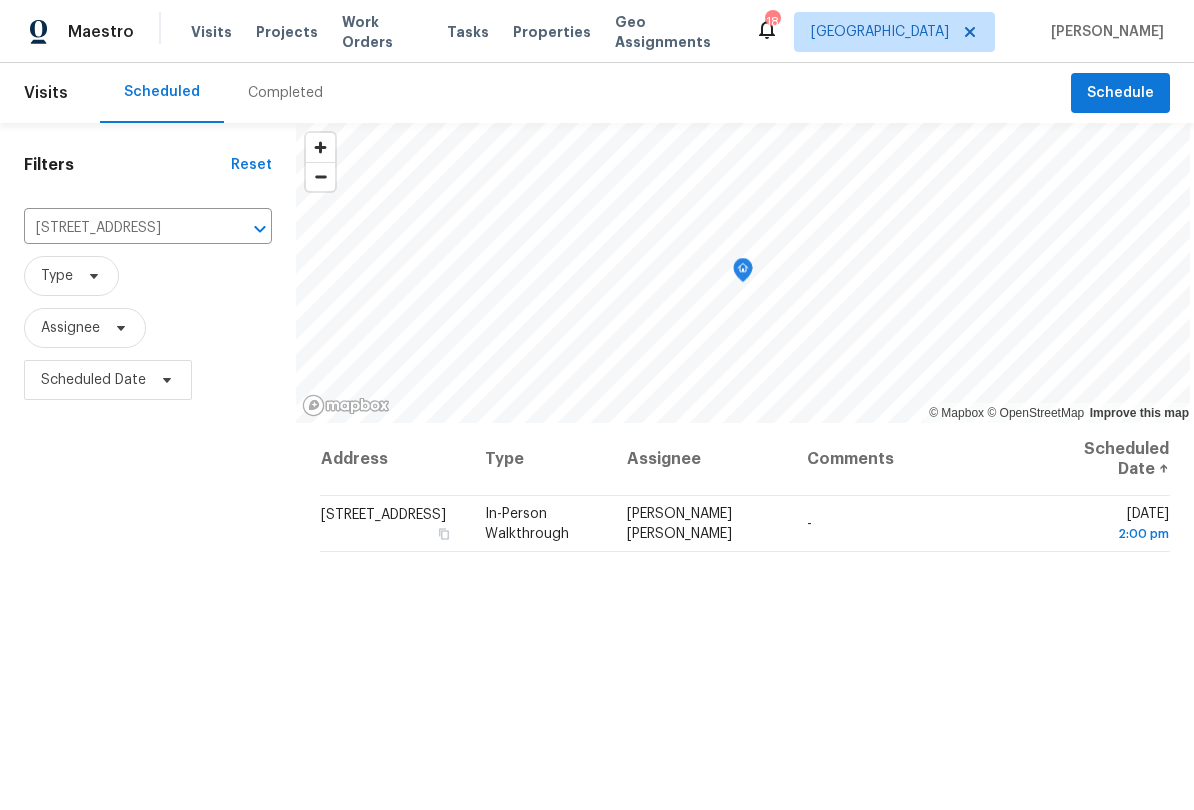 click on "Visits" at bounding box center [46, 93] 